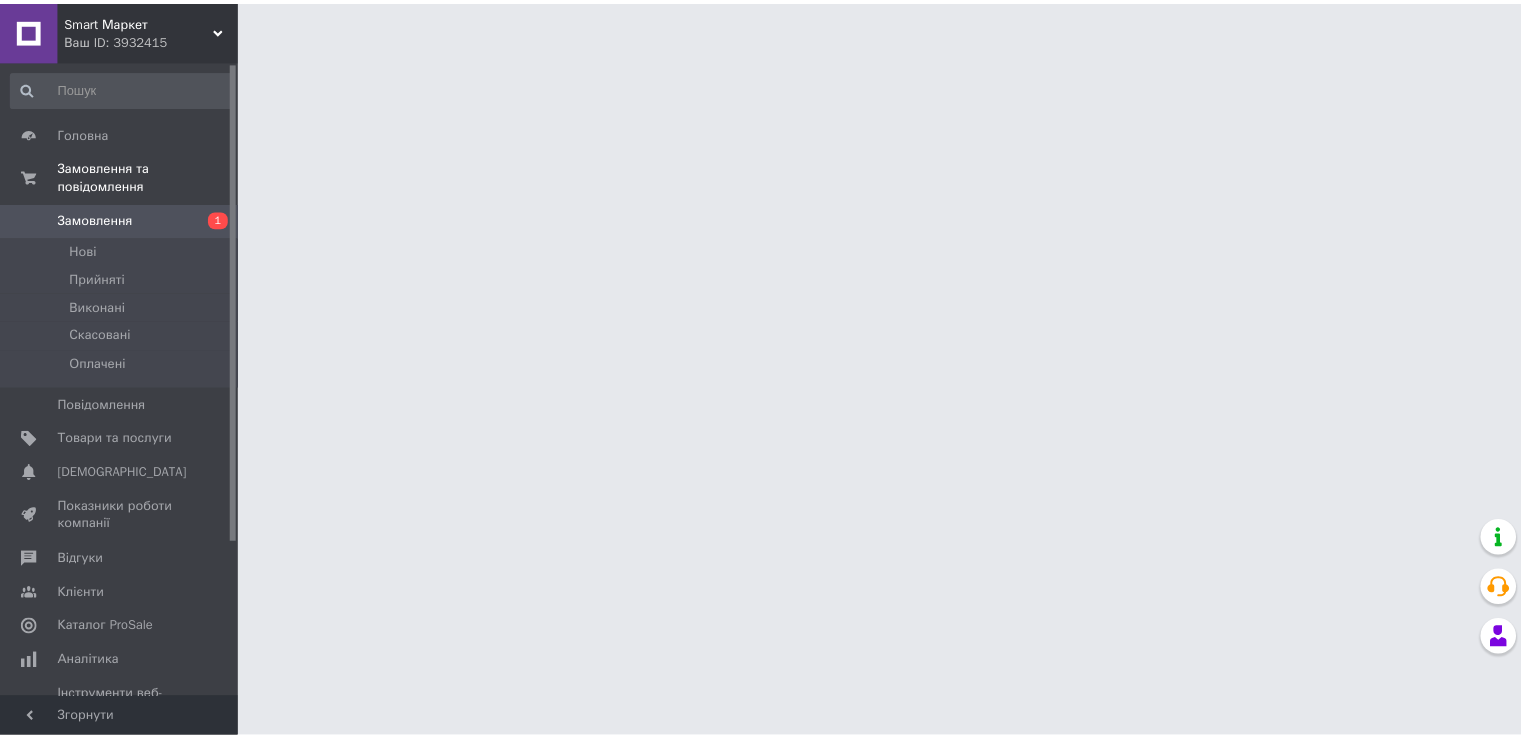 scroll, scrollTop: 0, scrollLeft: 0, axis: both 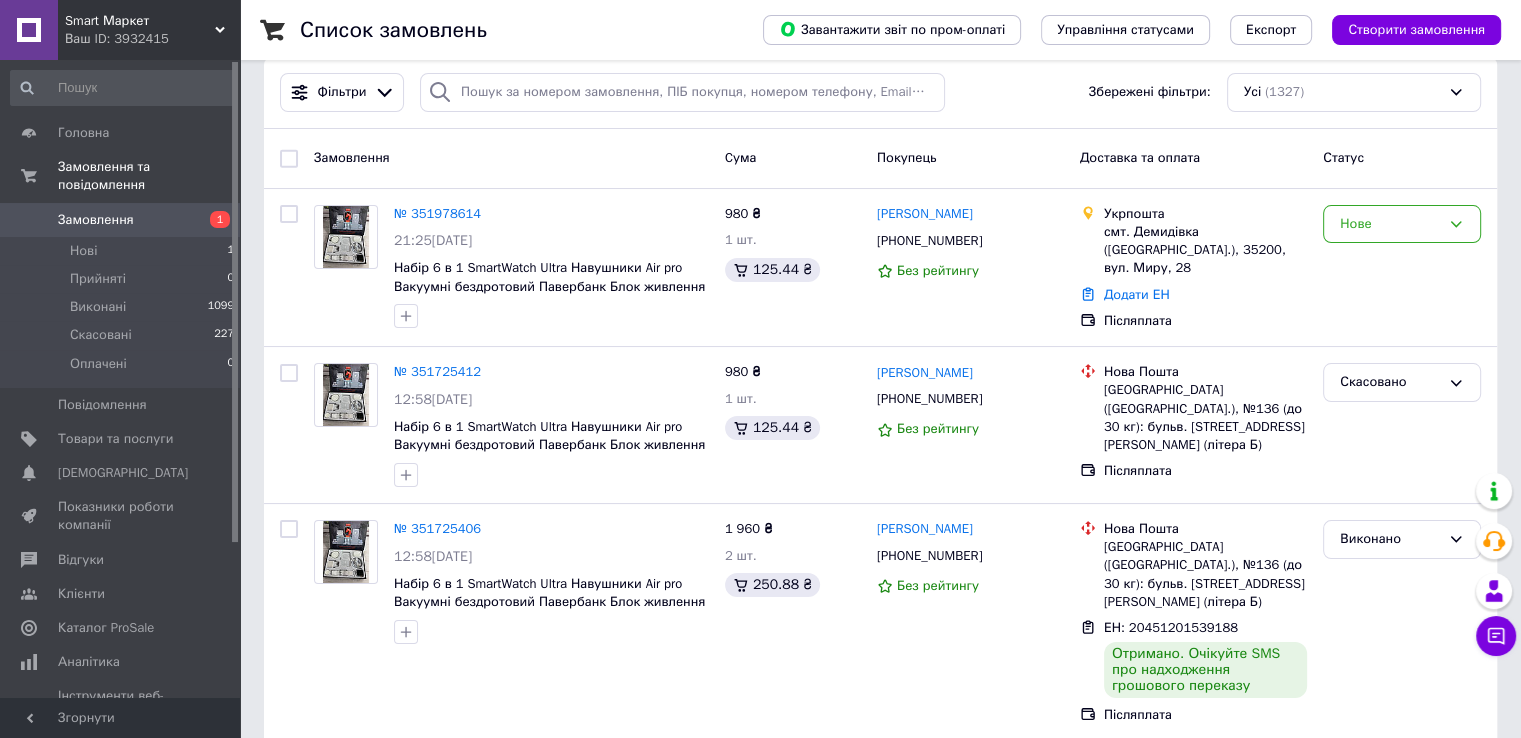 click on "Фільтри Збережені фільтри: Усі (1327)" at bounding box center (880, 93) 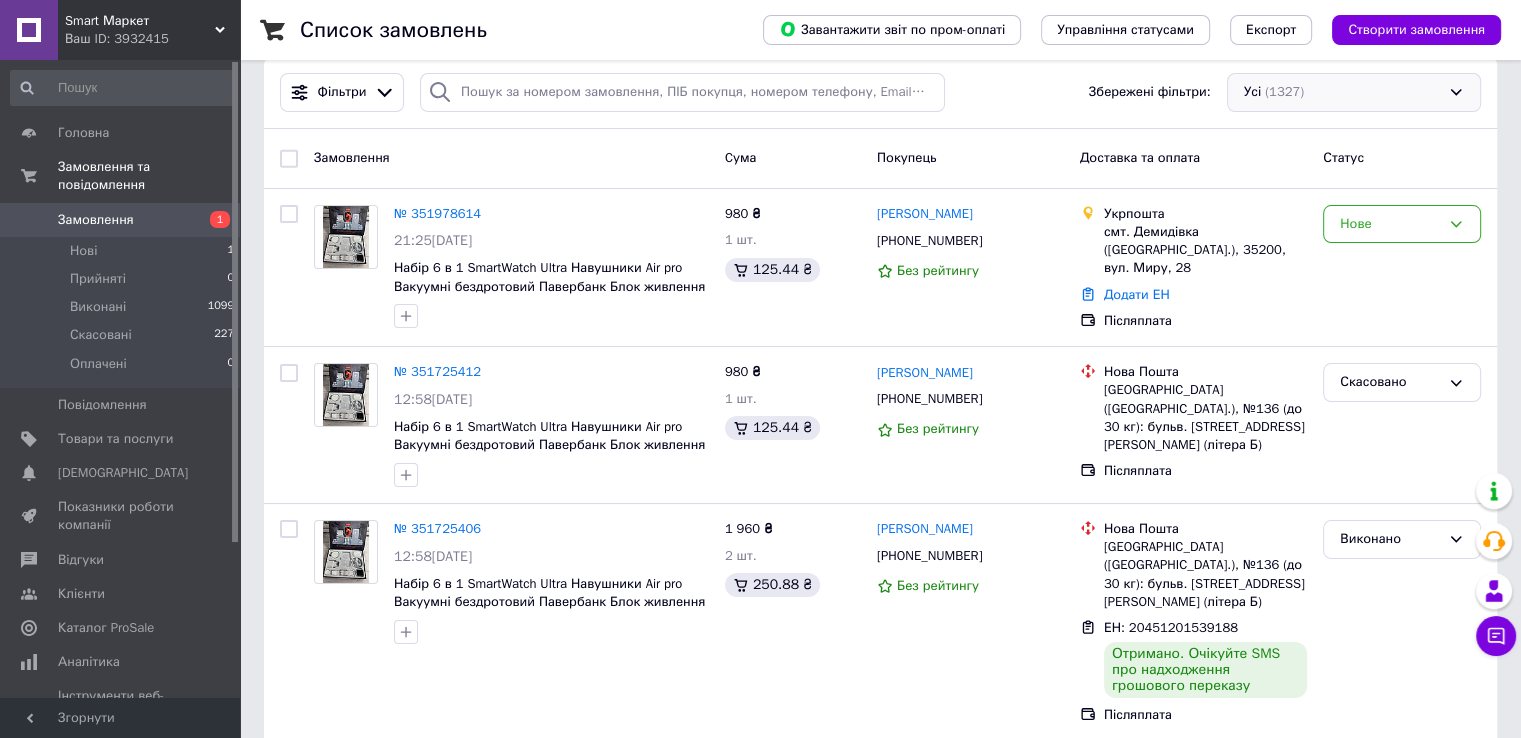 drag, startPoint x: 1465, startPoint y: 119, endPoint x: 1460, endPoint y: 95, distance: 24.5153 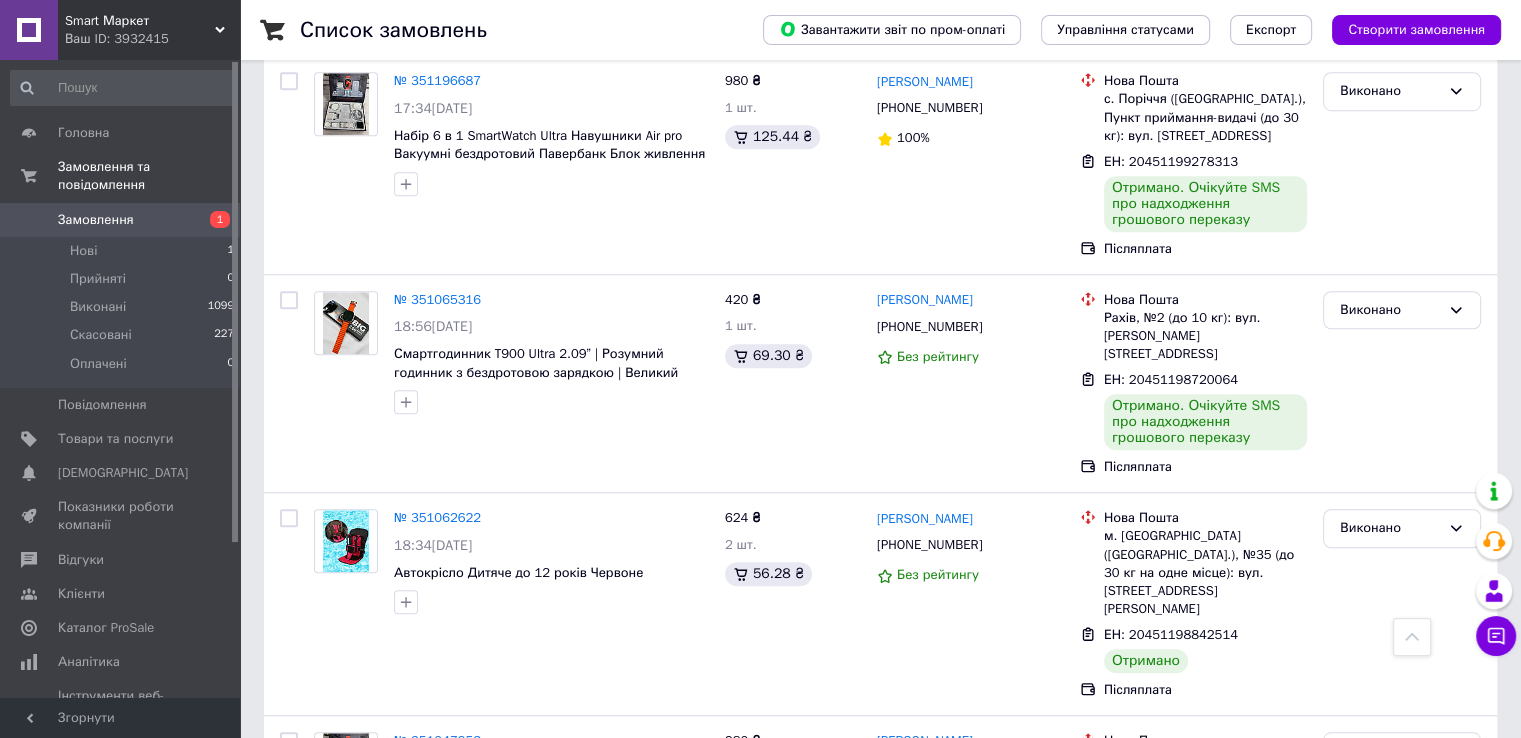 scroll, scrollTop: 1499, scrollLeft: 0, axis: vertical 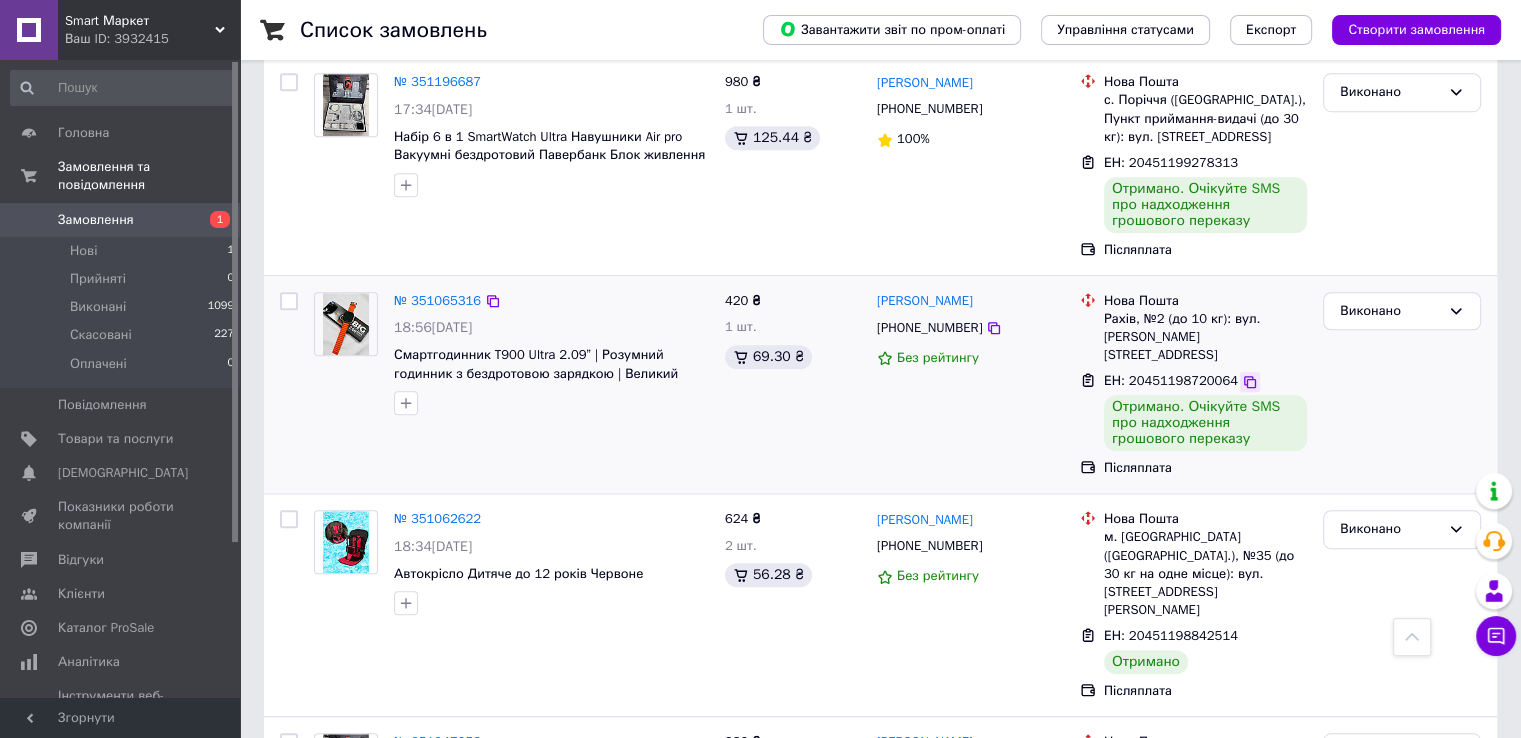 click 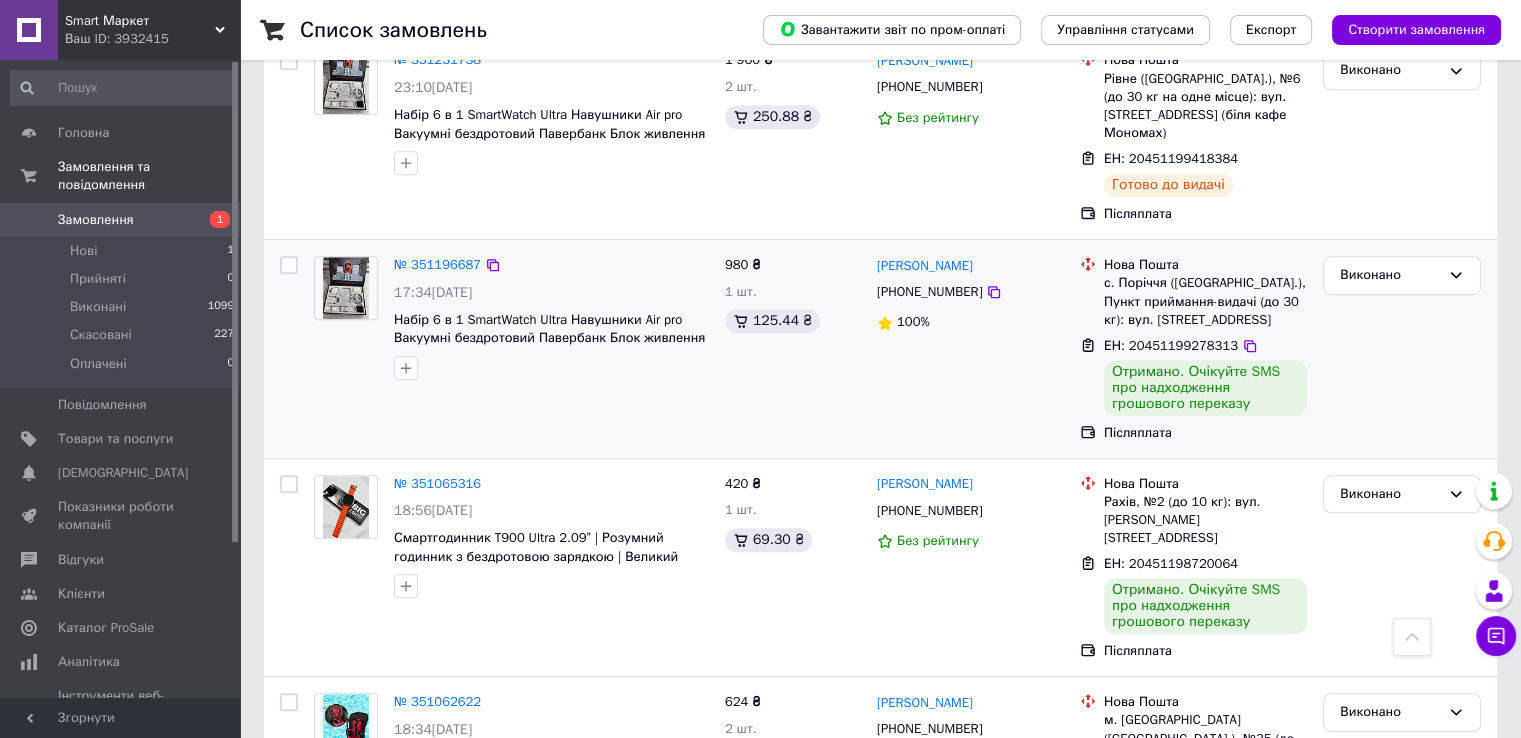 scroll, scrollTop: 1262, scrollLeft: 0, axis: vertical 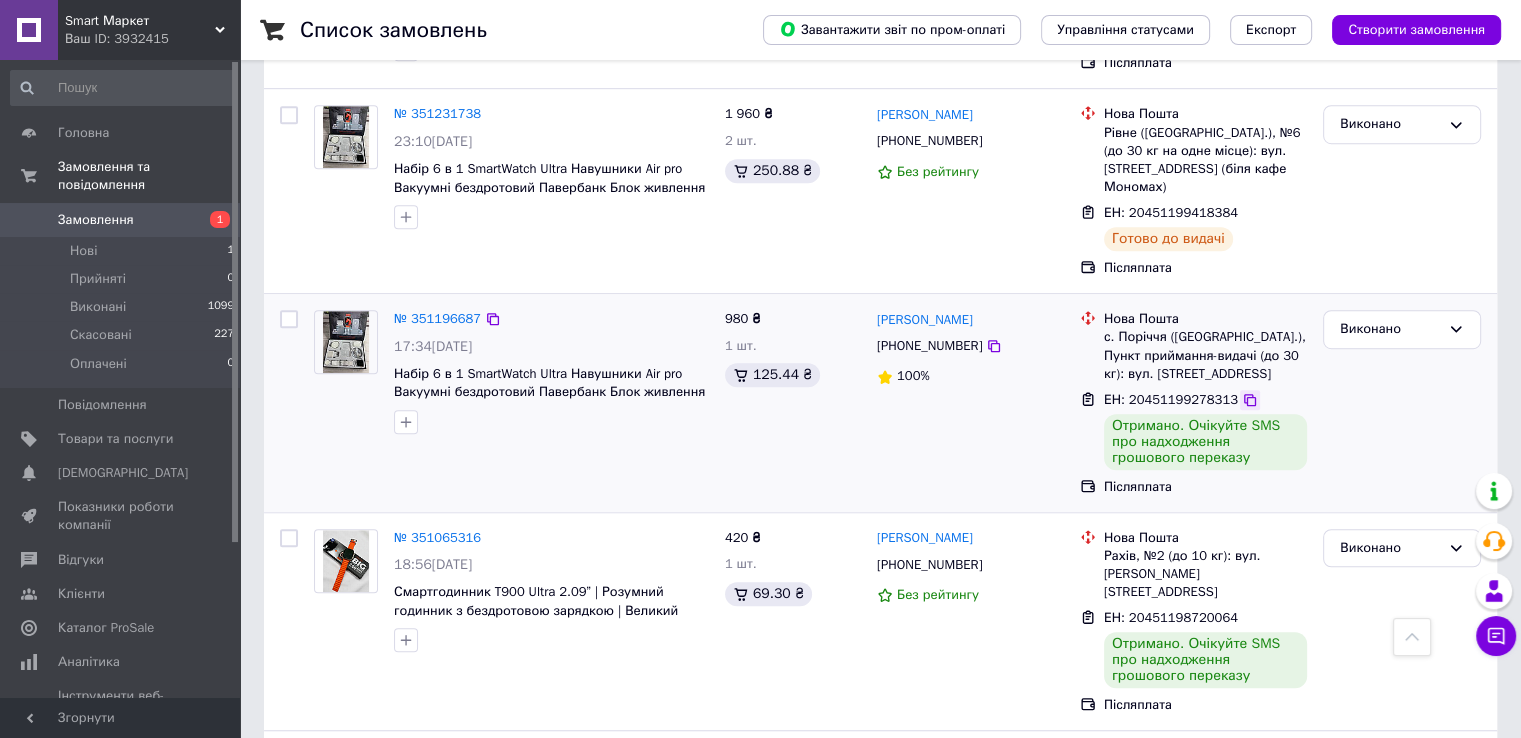 click 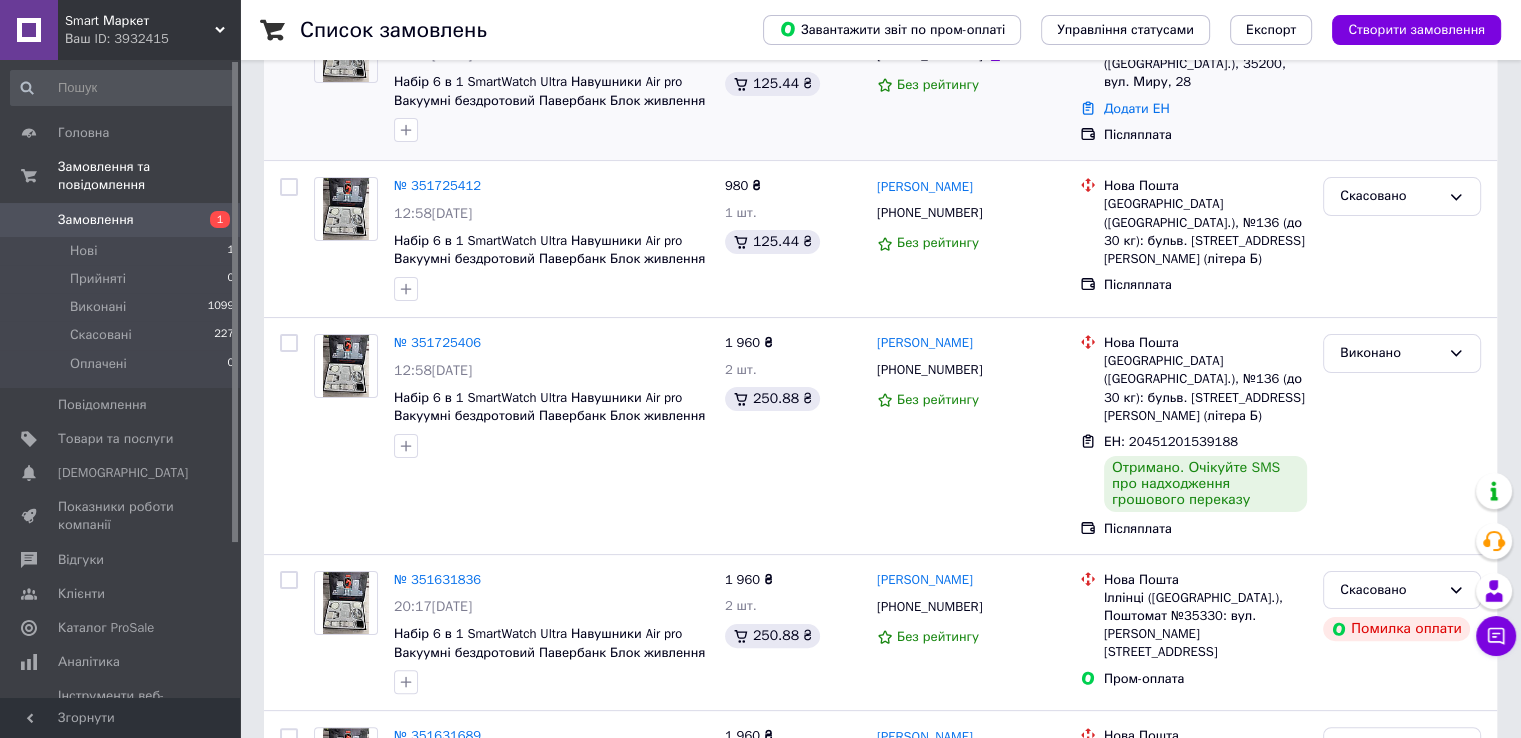 scroll, scrollTop: 0, scrollLeft: 0, axis: both 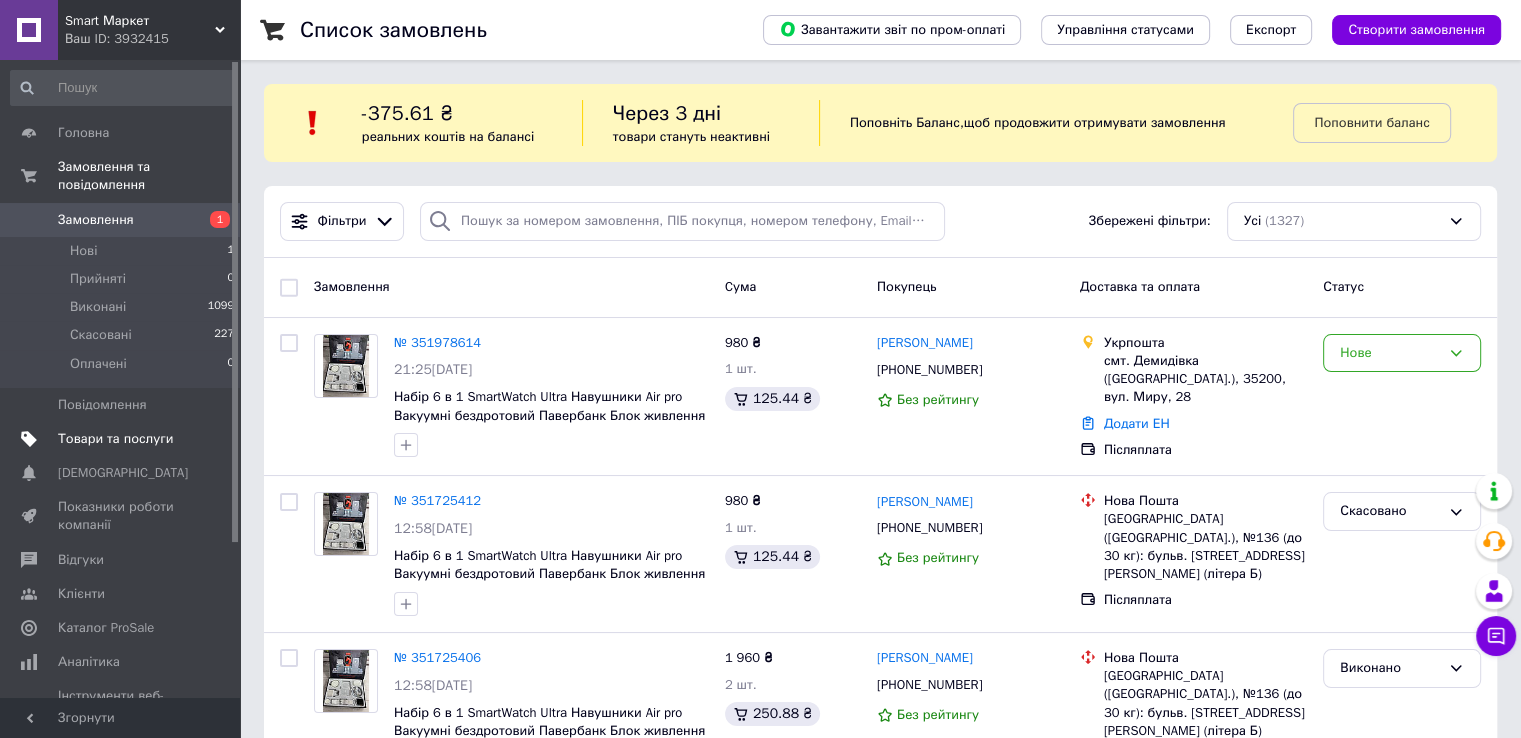 click on "Товари та послуги" at bounding box center [115, 439] 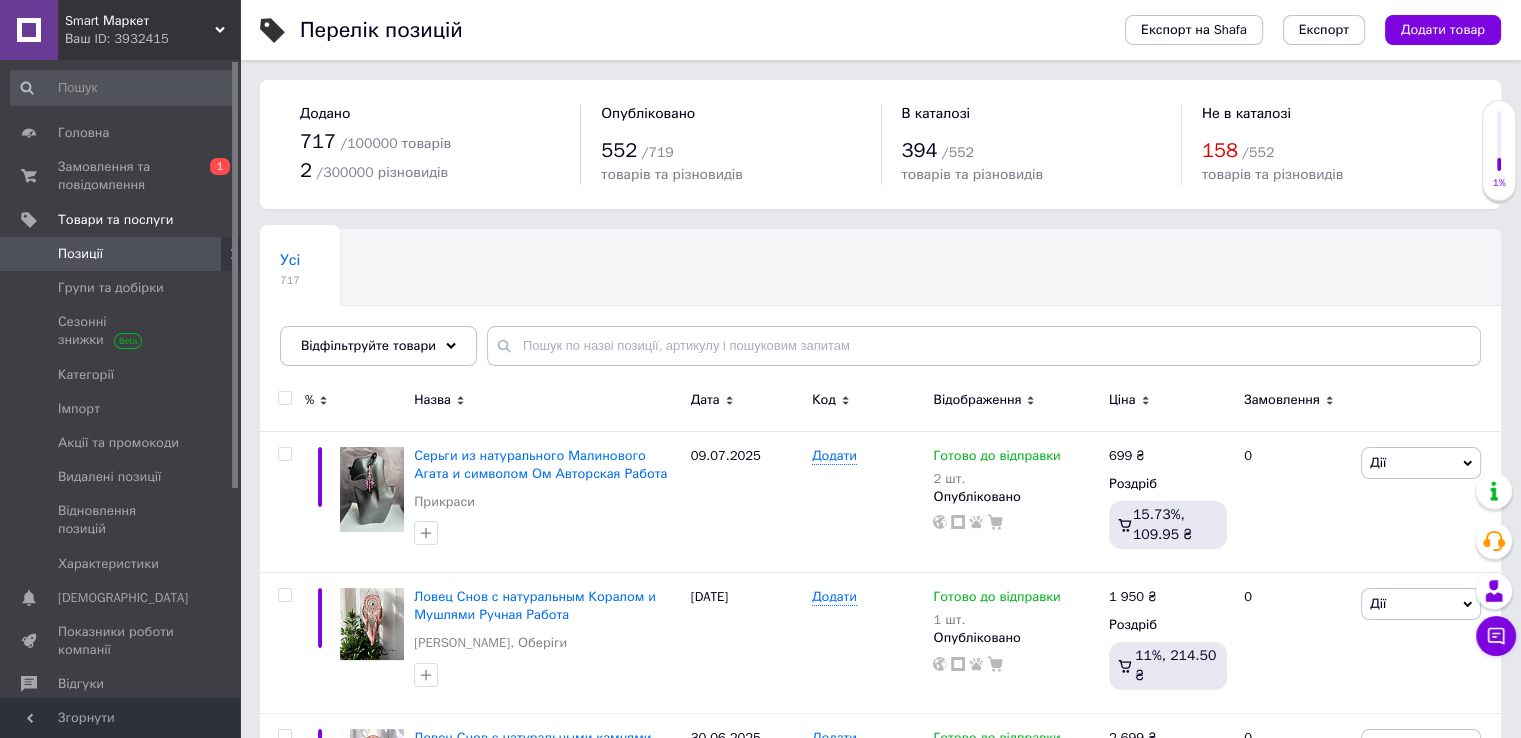 click 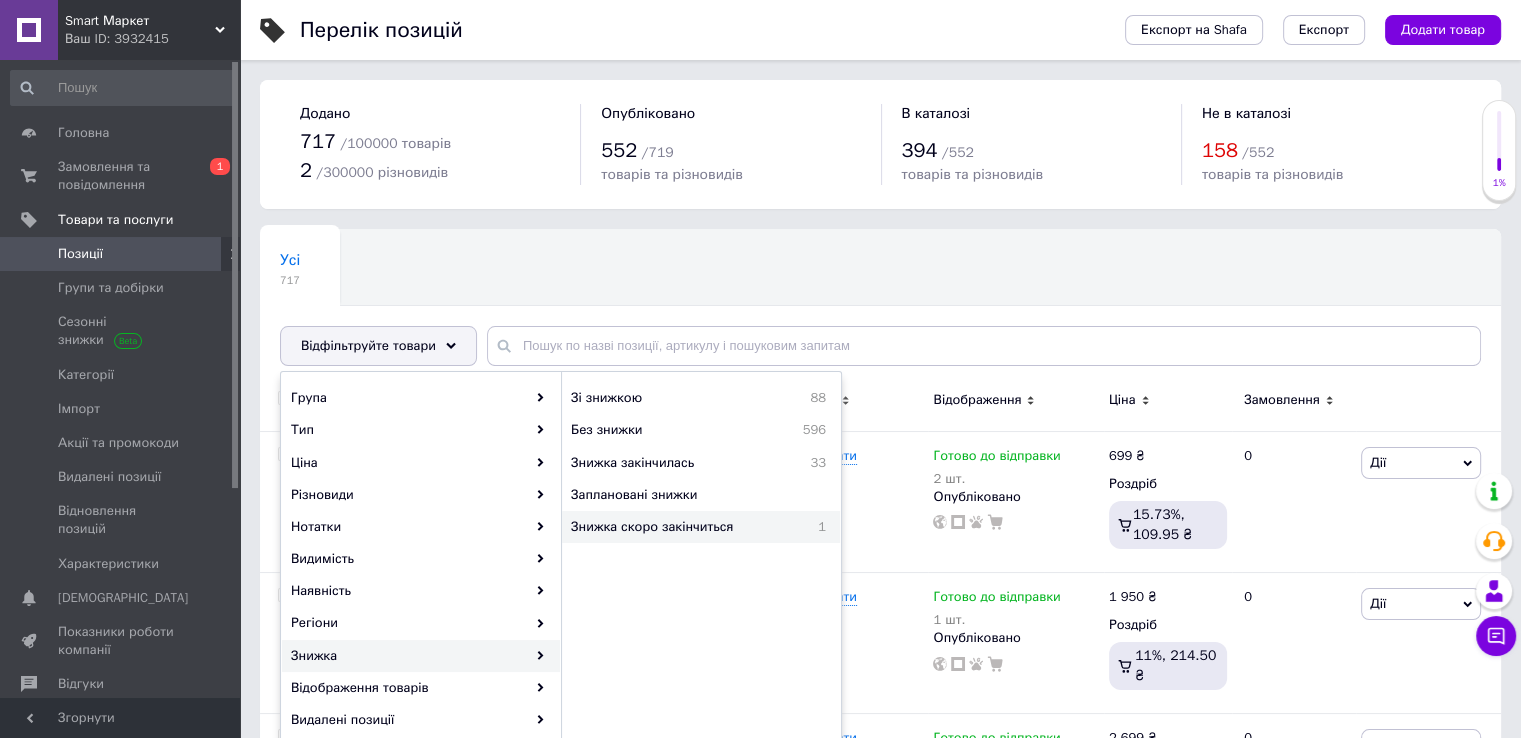 click on "Знижка скоро закінчиться  1" at bounding box center [701, 527] 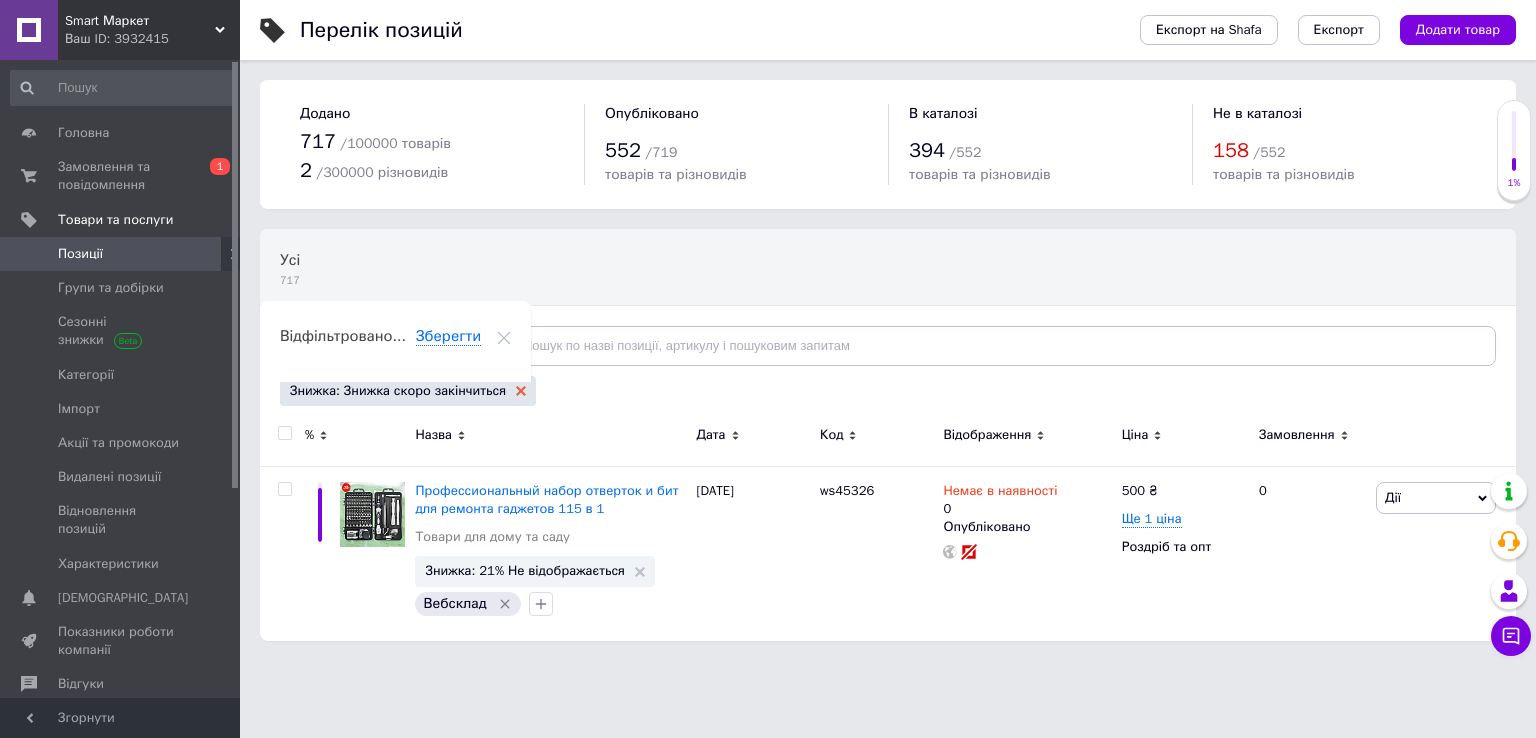 click 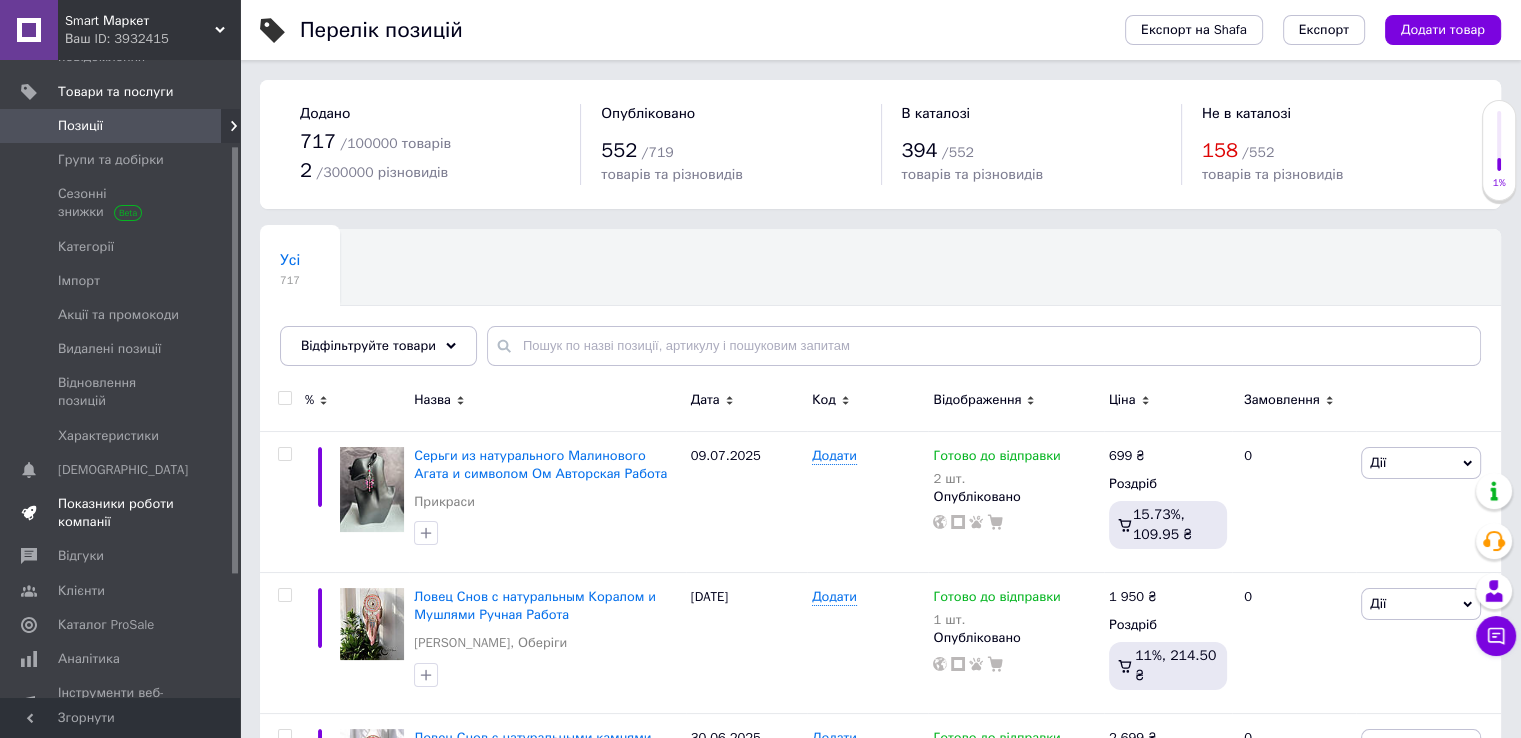 scroll, scrollTop: 158, scrollLeft: 0, axis: vertical 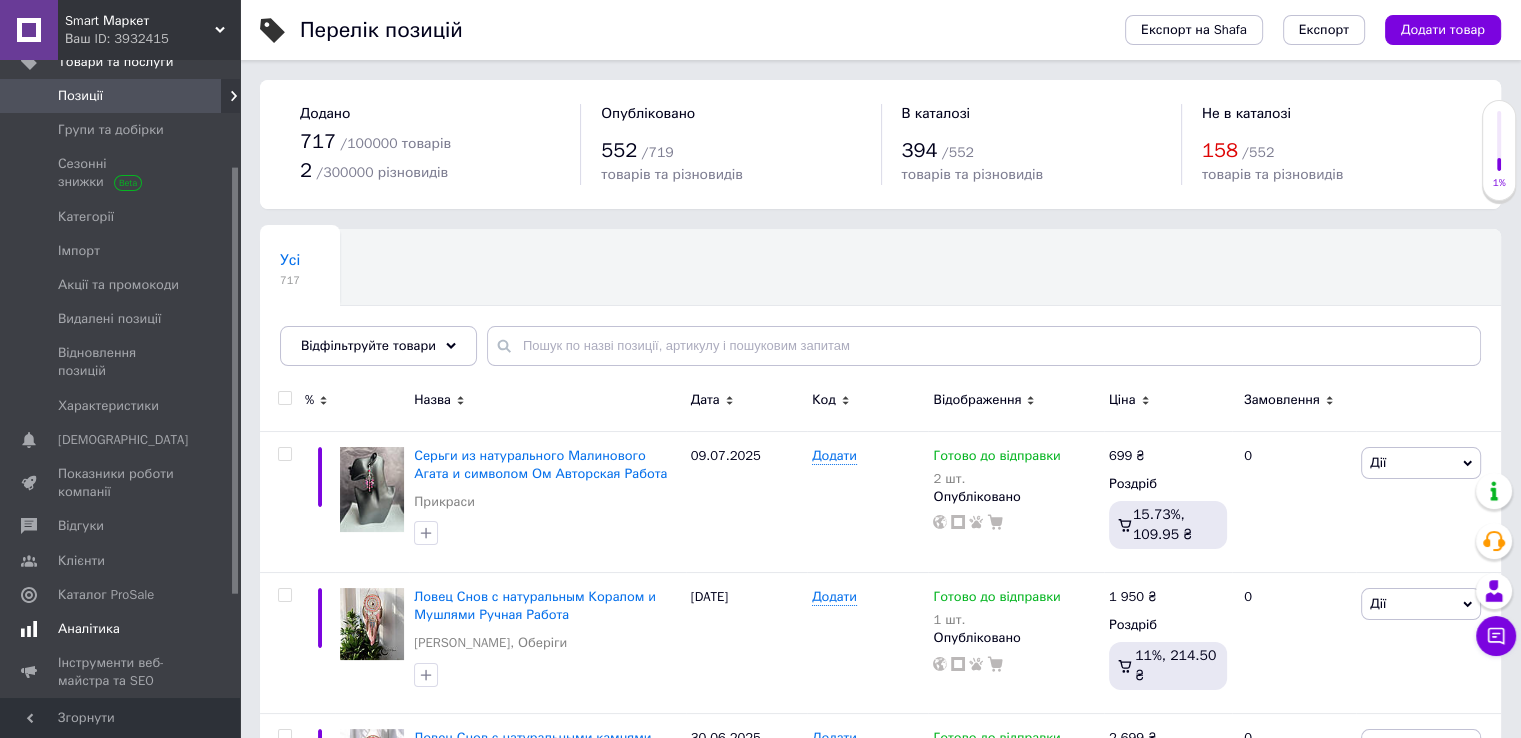 click on "Аналітика" at bounding box center (89, 629) 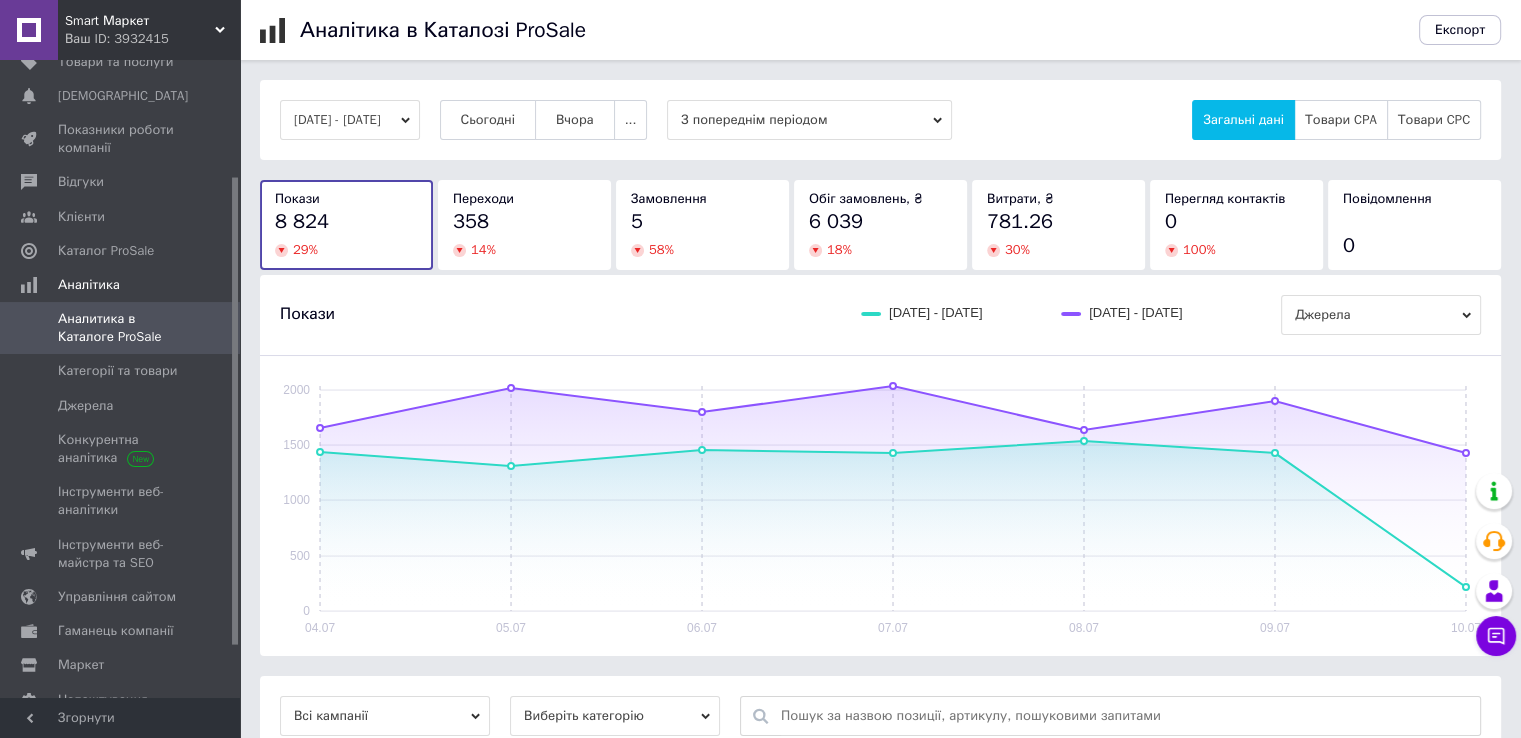 click on "14 %" at bounding box center (524, 250) 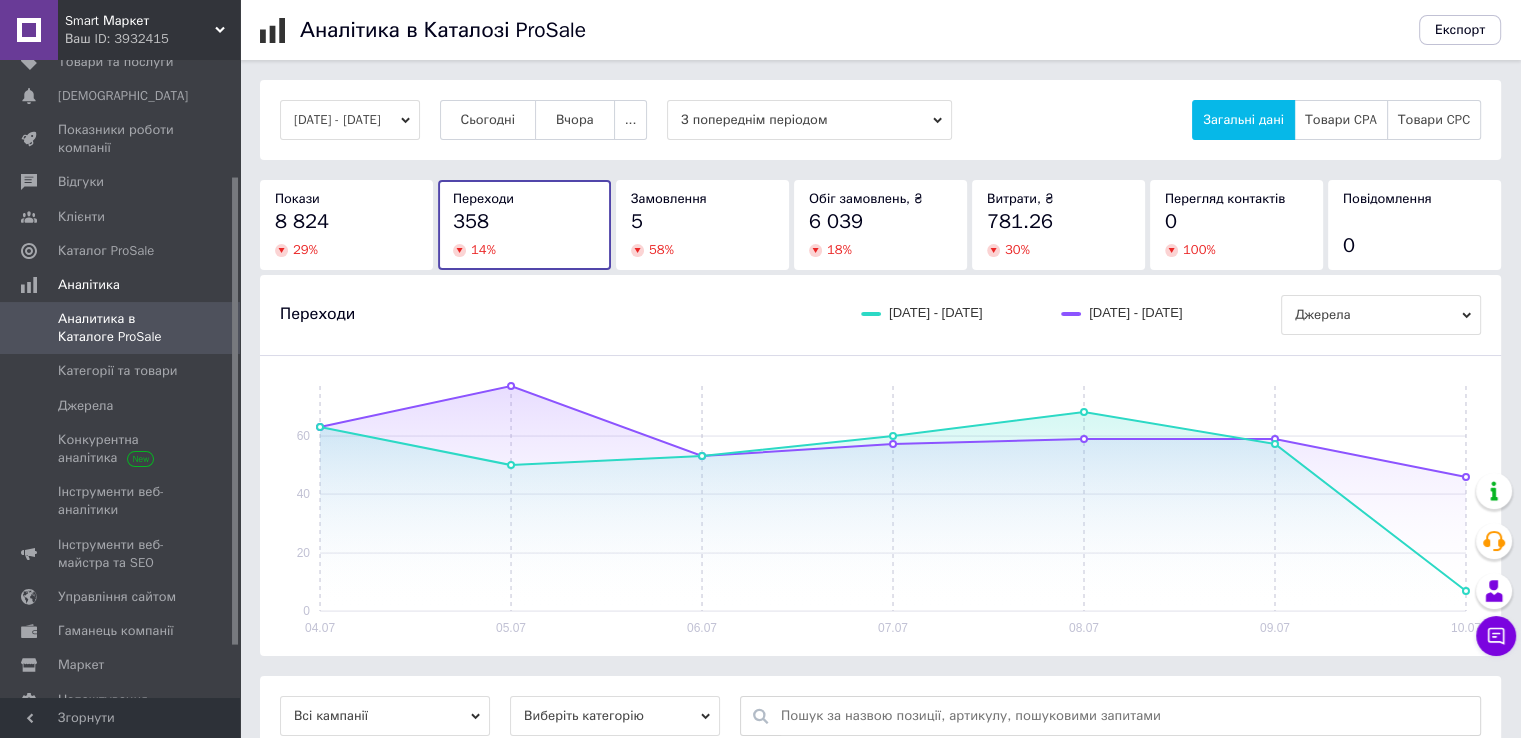 click on "5 58 %" at bounding box center [702, 233] 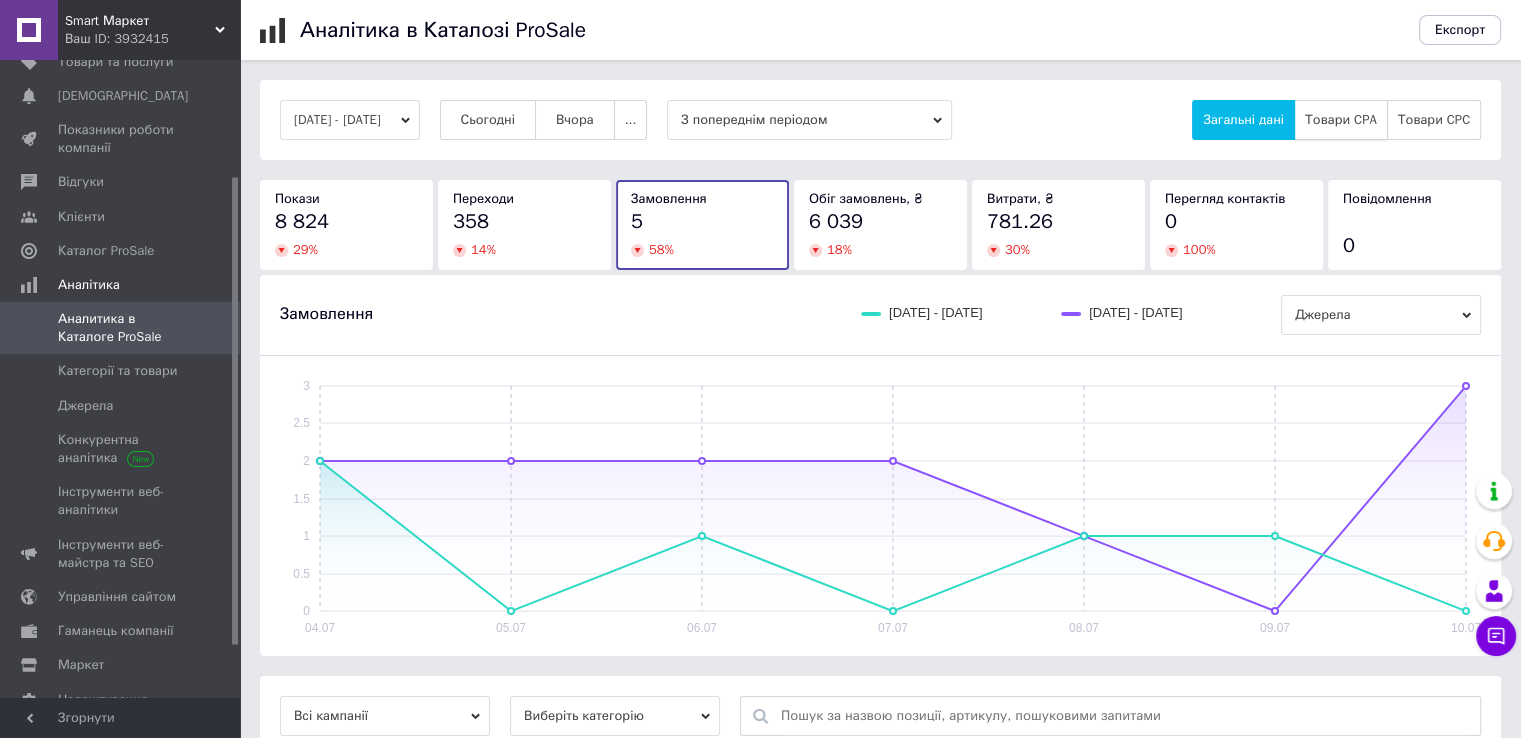 click on "Товари CPA" at bounding box center (1341, 120) 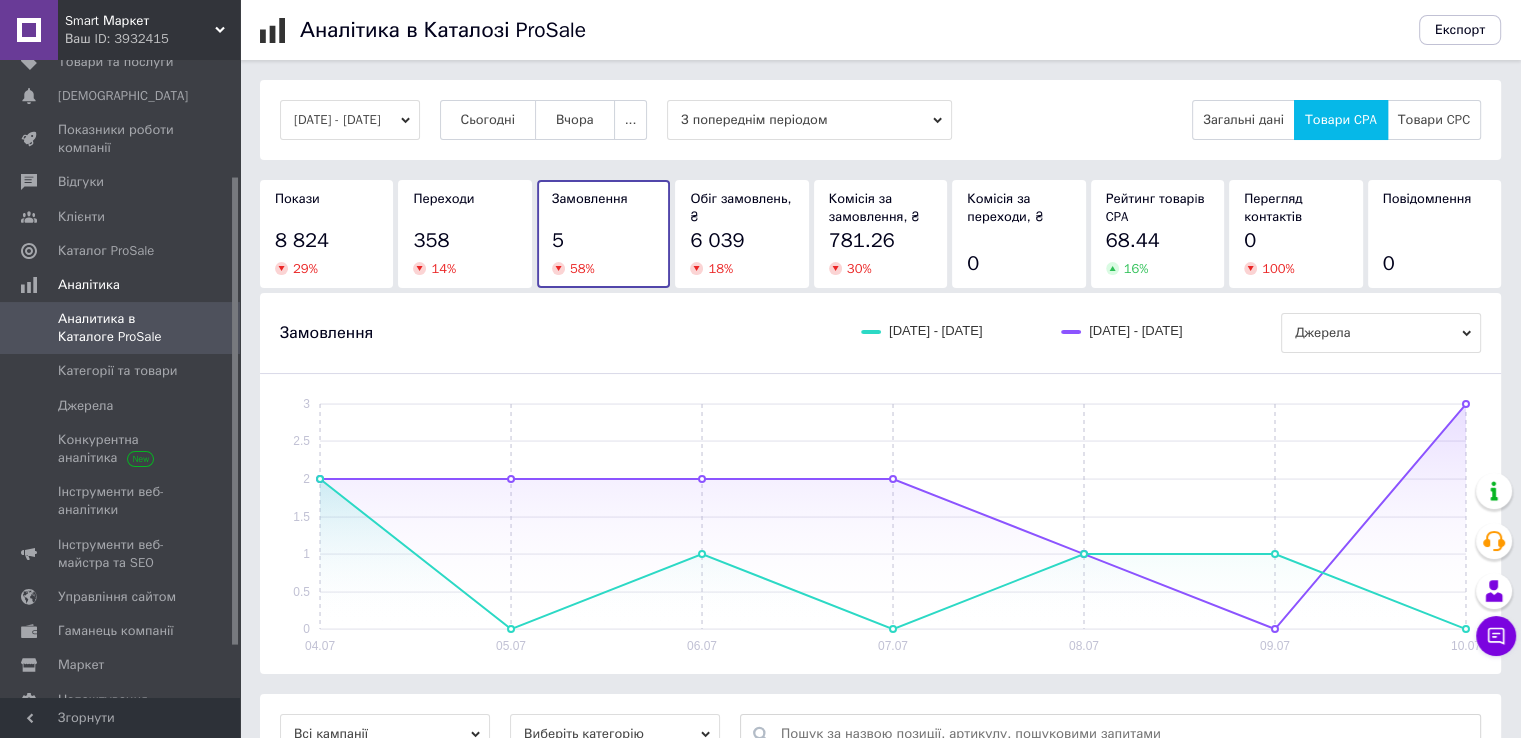 click on "Покази 8 824 29 %" at bounding box center [326, 234] 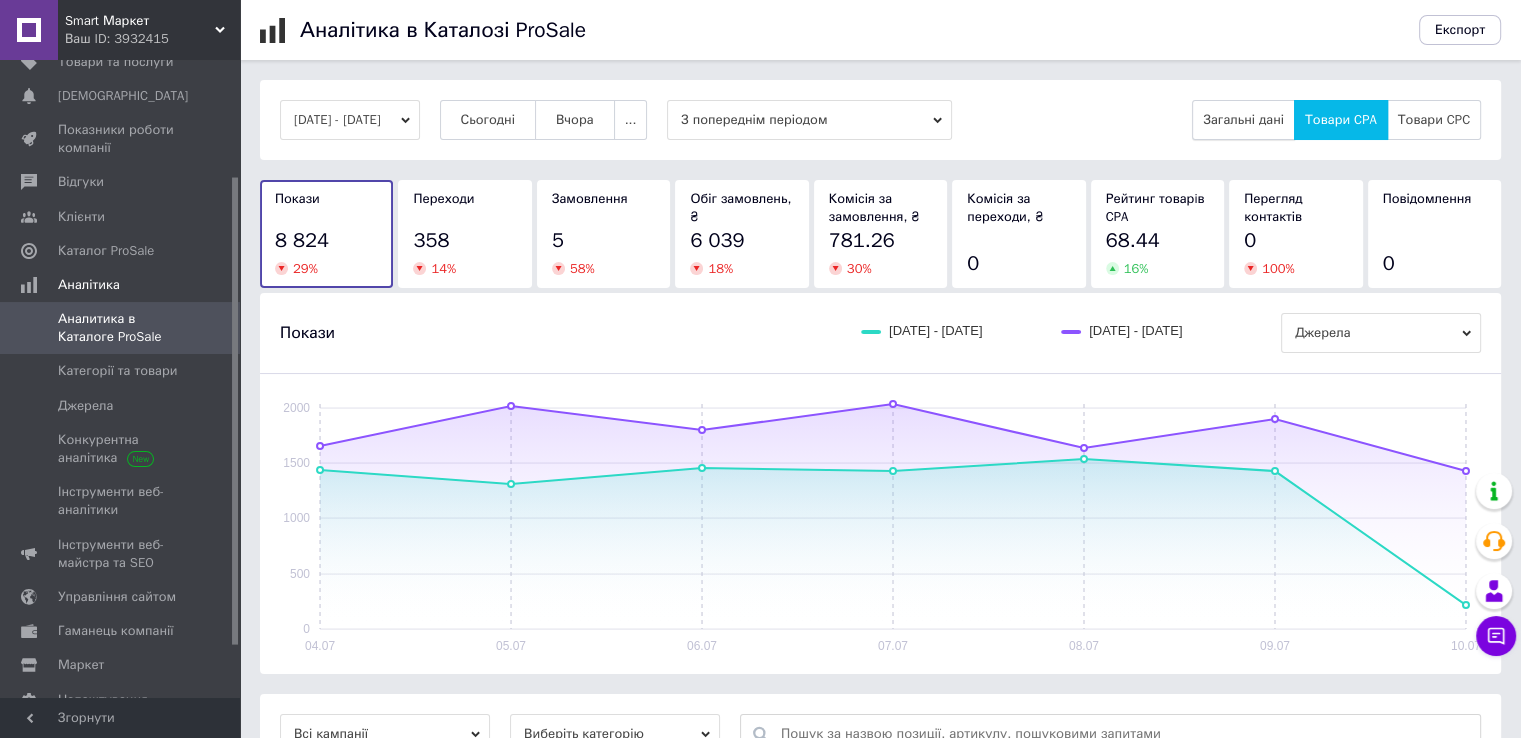 click on "Загальні дані" at bounding box center [1243, 120] 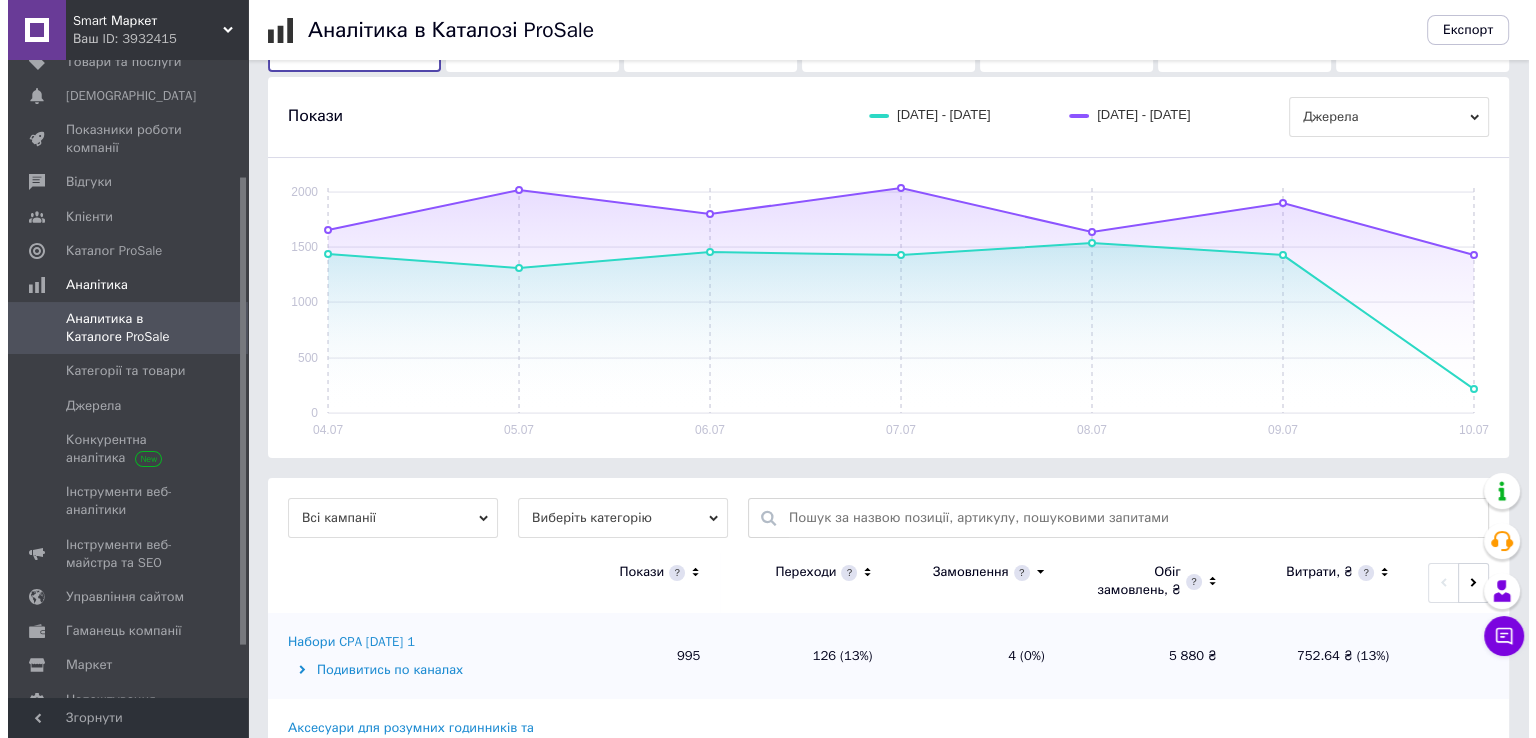 scroll, scrollTop: 0, scrollLeft: 0, axis: both 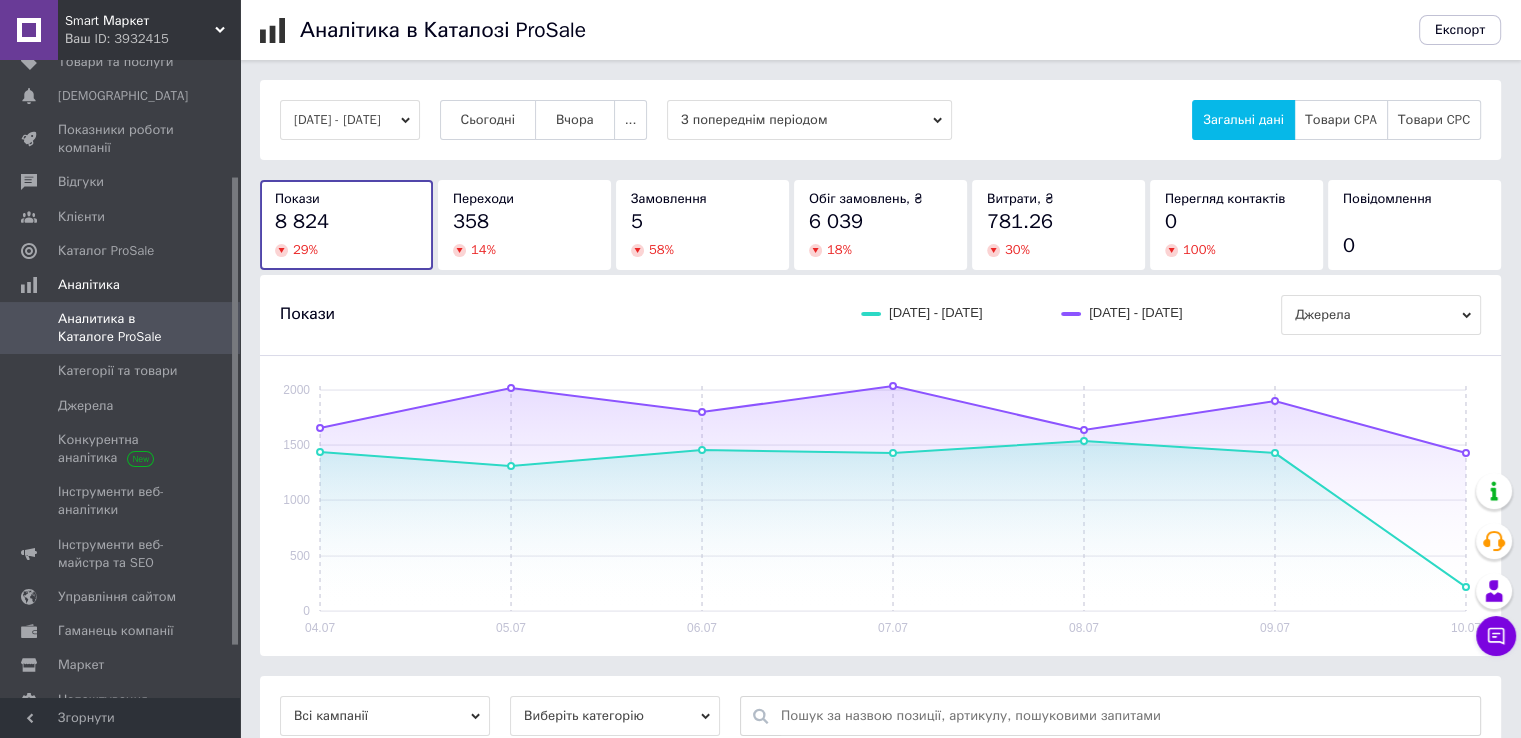 click on "04.07.2025 - 10.07.2025 Сьогодні Вчора ... З попереднім періодом Загальні дані Товари CPA Товари CPC Покази 8 824 29 % Переходи 358 14 % Замовлення 5 58 % Обіг замовлень, ₴ 6 039 18 % Витрати, ₴ 781.26 30 % Перегляд контактів 0 100 % Повідомлення 0 Покази 04.07.2025 - 10.07.2025 27.06.2025 - 03.07.2025 Джерела 04.07 05.07 06.07 07.07 08.07 09.07 10.07 0 500 1000 1500 2000 Всі кампанії Виберіть категорію Покази Переходи Замовлення Обіг замовлень, ₴ Витрати, ₴ Набори CPA 18.06.2024 1 Подивитись по каналах 995 126 (13%) 4 (0%) 5 880 ₴ 752.64 ₴ (13%) Аксесуари для розумних годинників та фітнес-браслетів CPA 16.06.2024 27 Подивитись по каналах 109 3 (3%) 1 (1%) 159 ₴ 28.62 ₴ (18%) 10 0 (0%) 0 ₴" at bounding box center (880, 699) 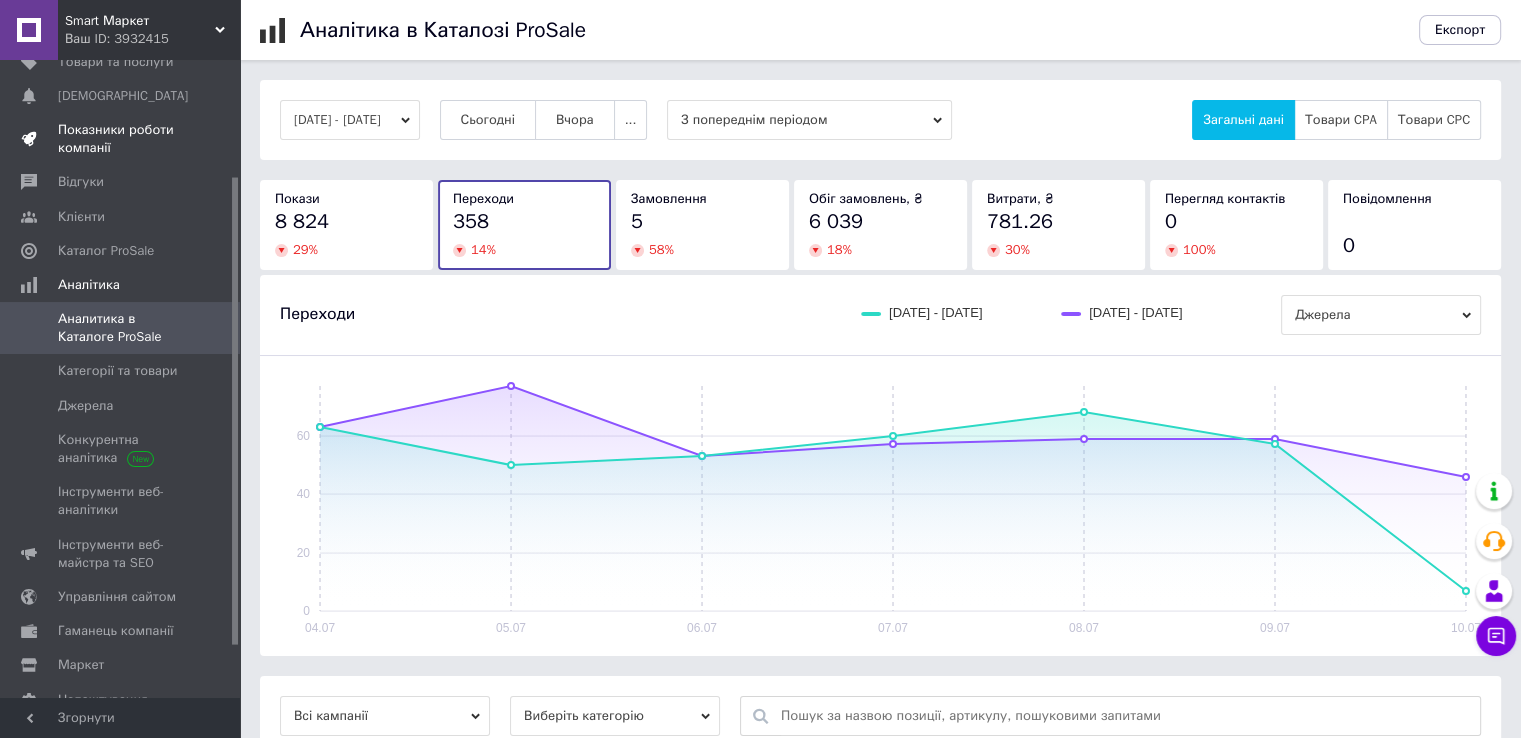 click on "Показники роботи компанії" at bounding box center [121, 139] 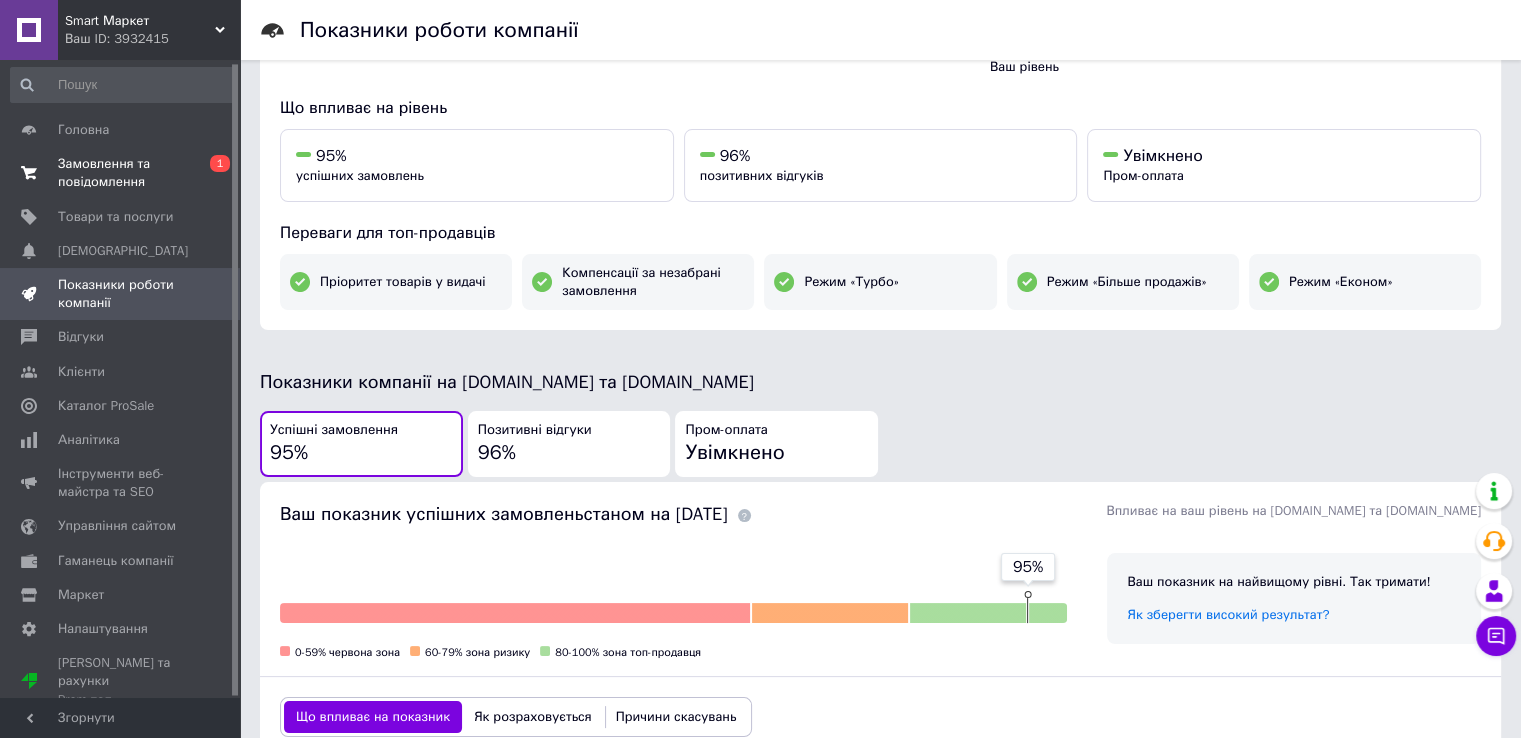 scroll, scrollTop: 183, scrollLeft: 0, axis: vertical 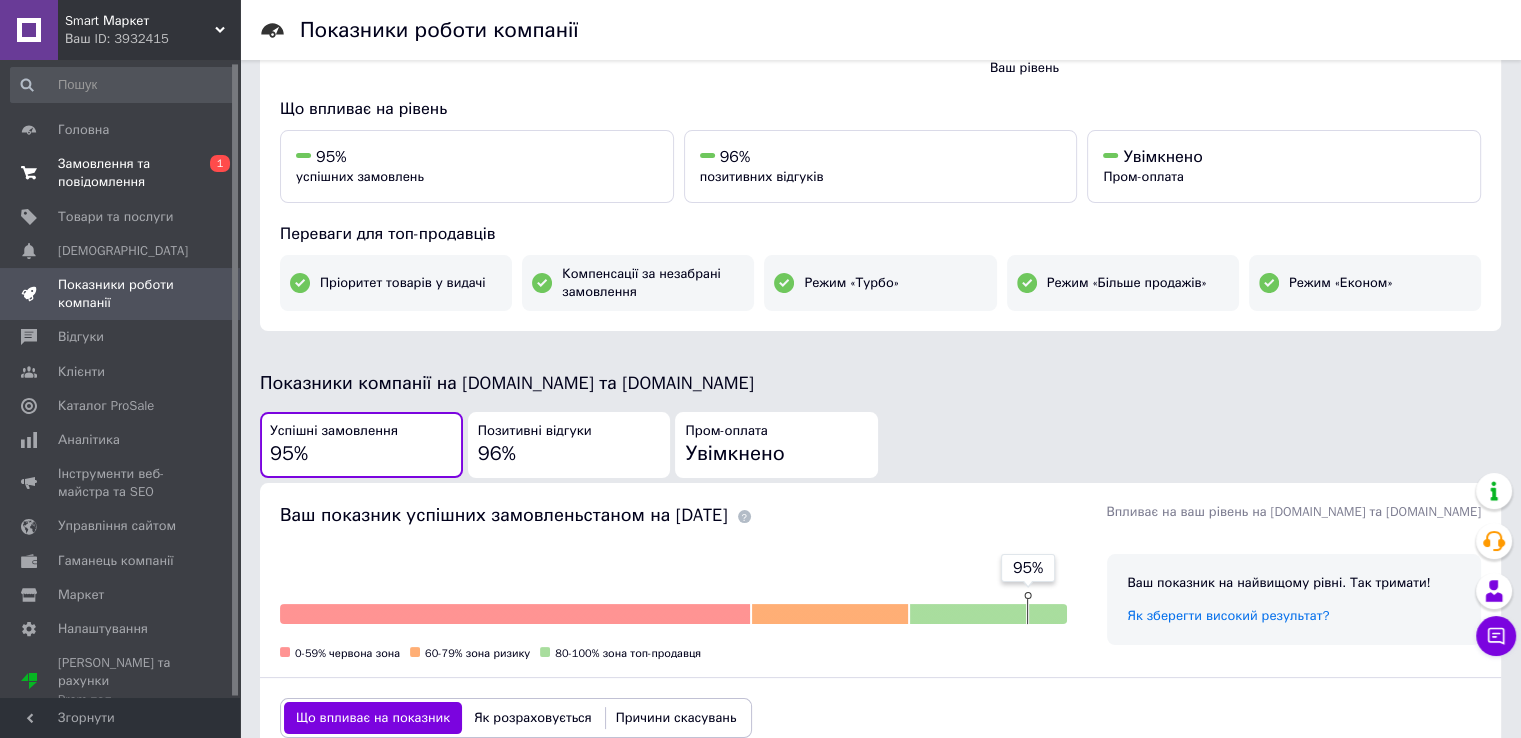 click on "Замовлення та повідомлення" at bounding box center (121, 173) 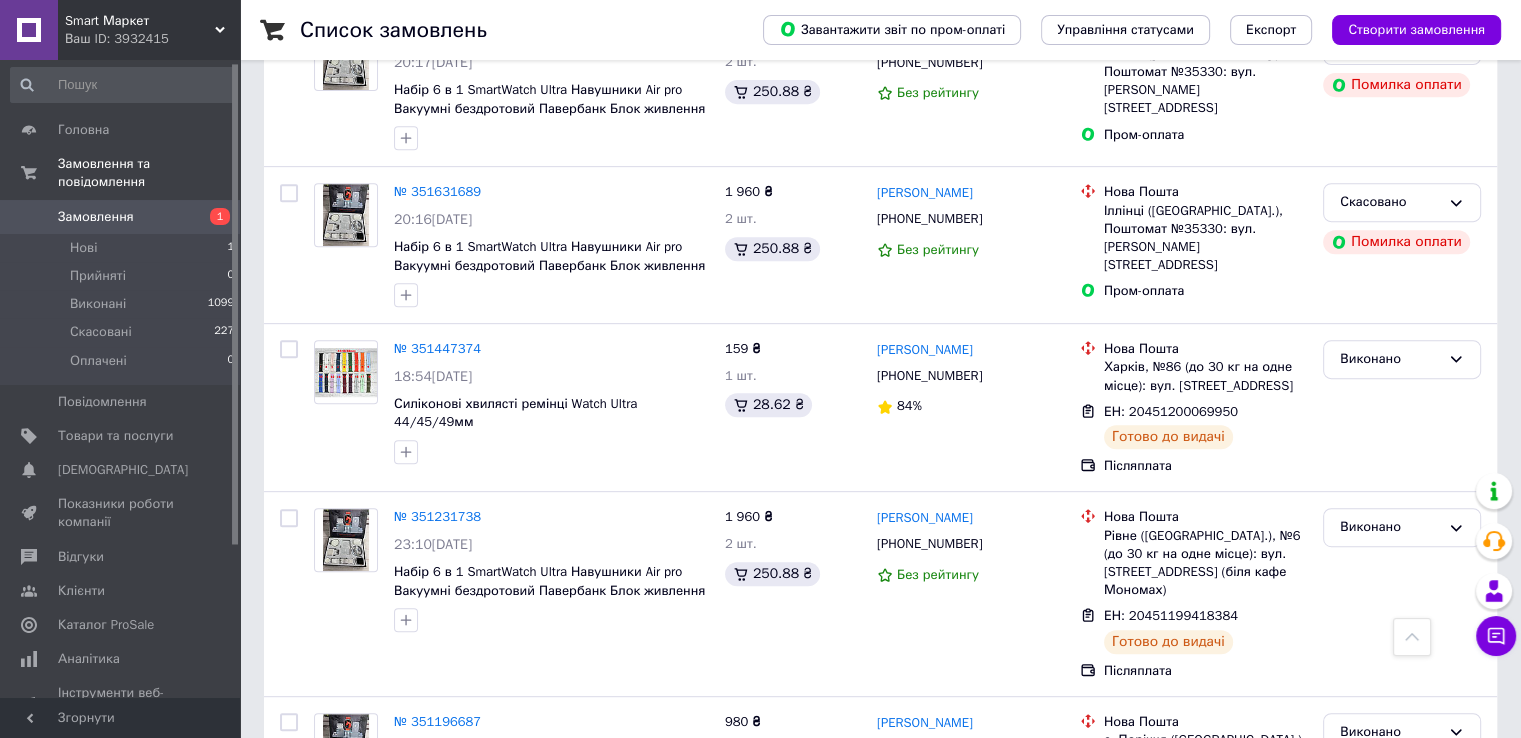 scroll, scrollTop: 858, scrollLeft: 0, axis: vertical 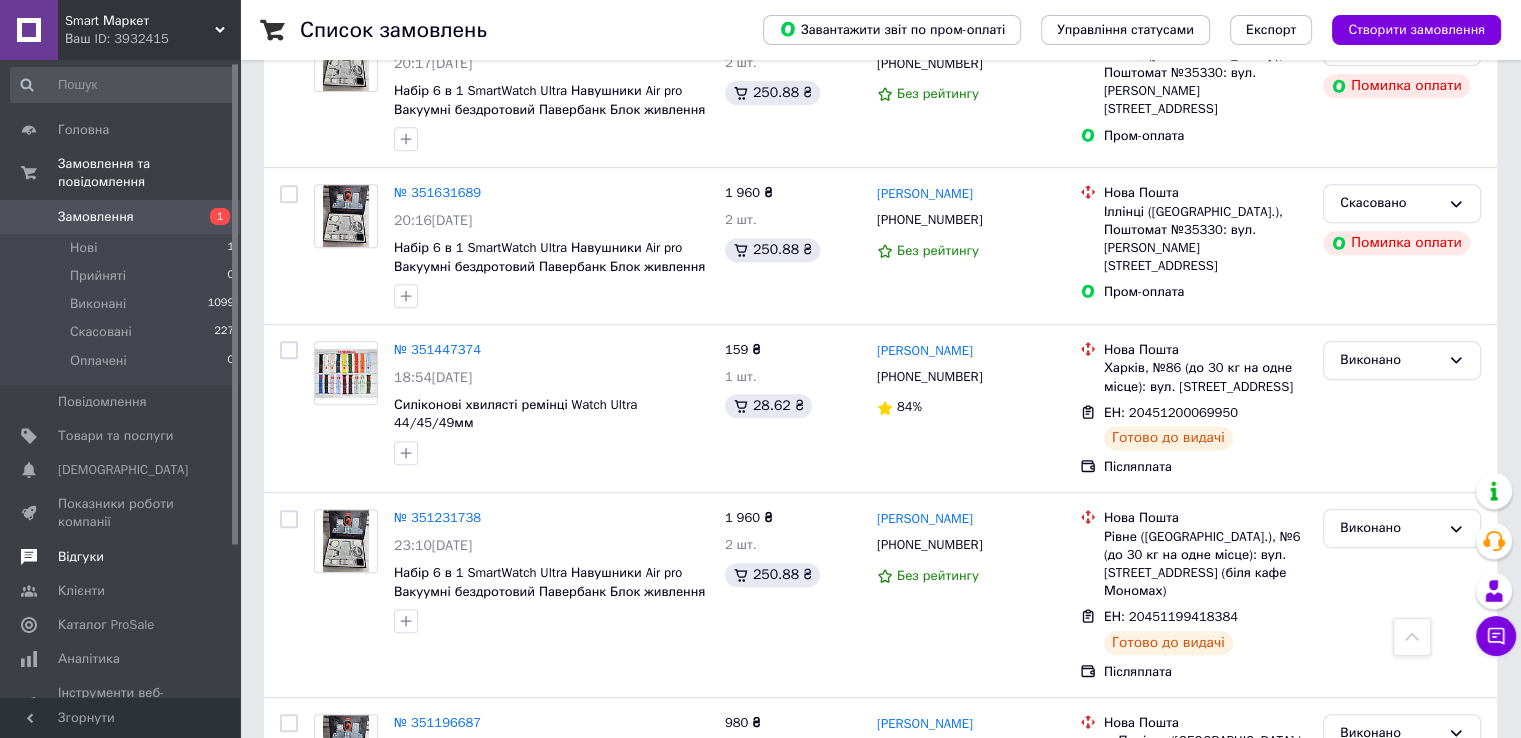 click on "Відгуки" at bounding box center (123, 557) 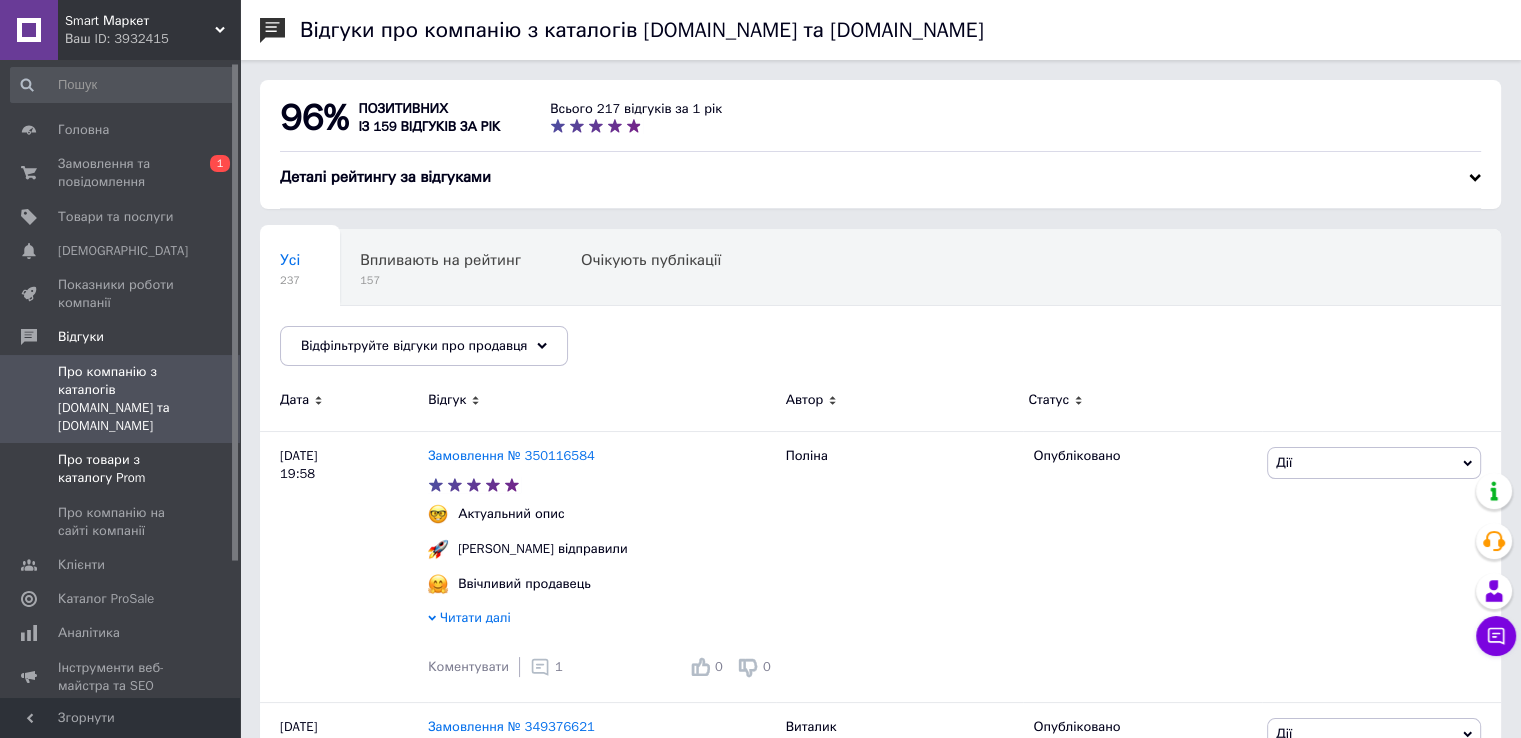 click on "Про товари з каталогу Prom" at bounding box center (121, 469) 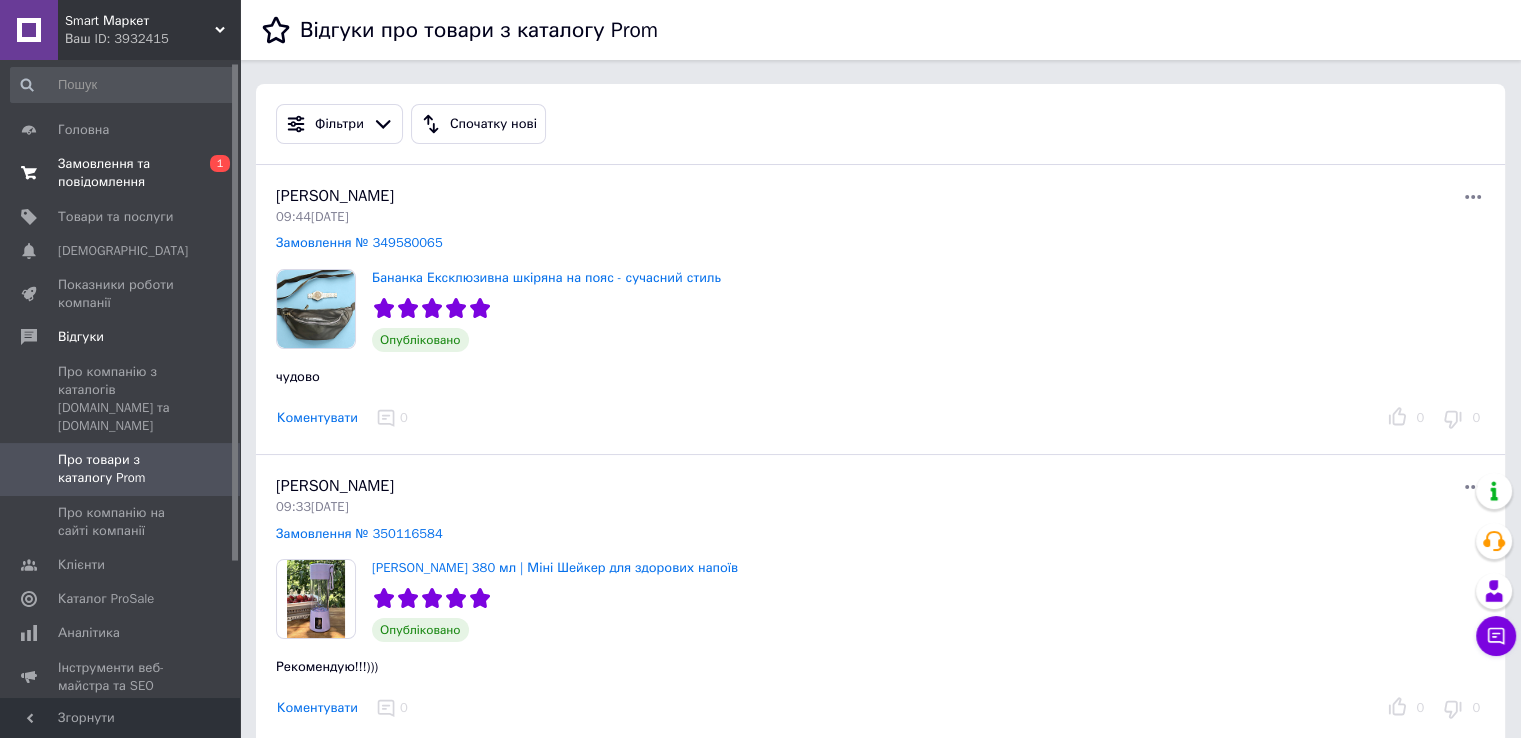 click on "Замовлення та повідомлення" at bounding box center [121, 173] 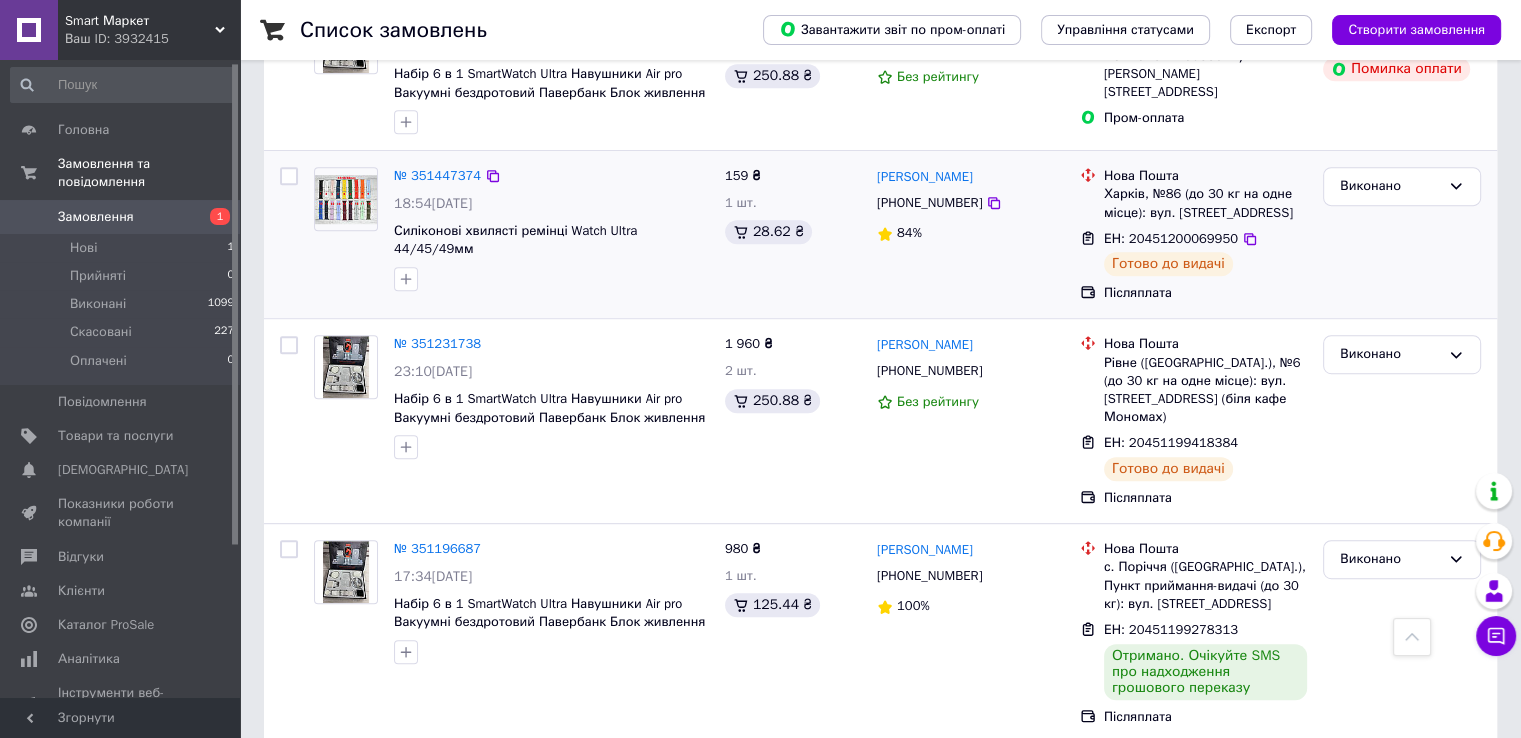 scroll, scrollTop: 0, scrollLeft: 0, axis: both 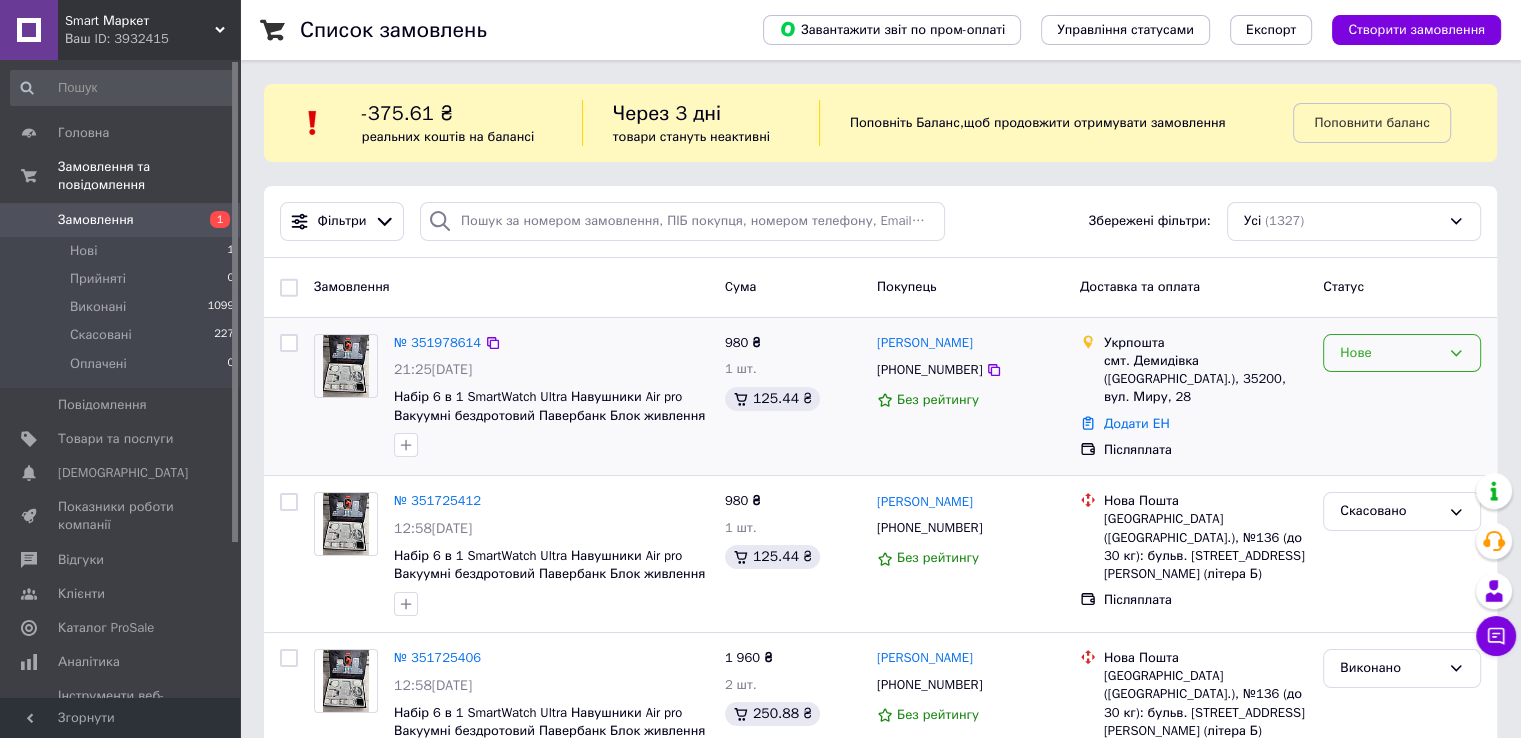 click on "Нове" at bounding box center (1390, 353) 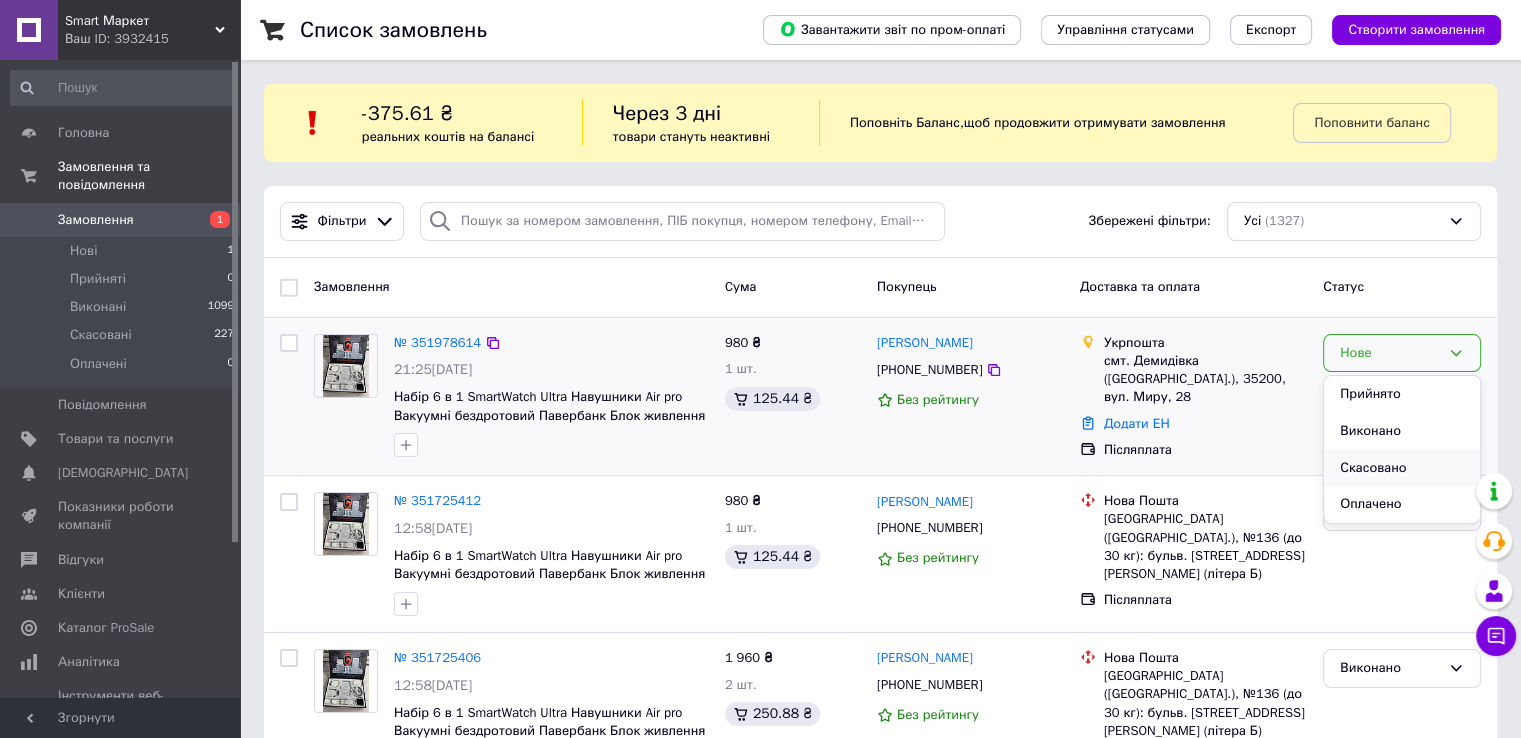 click on "Скасовано" at bounding box center [1402, 468] 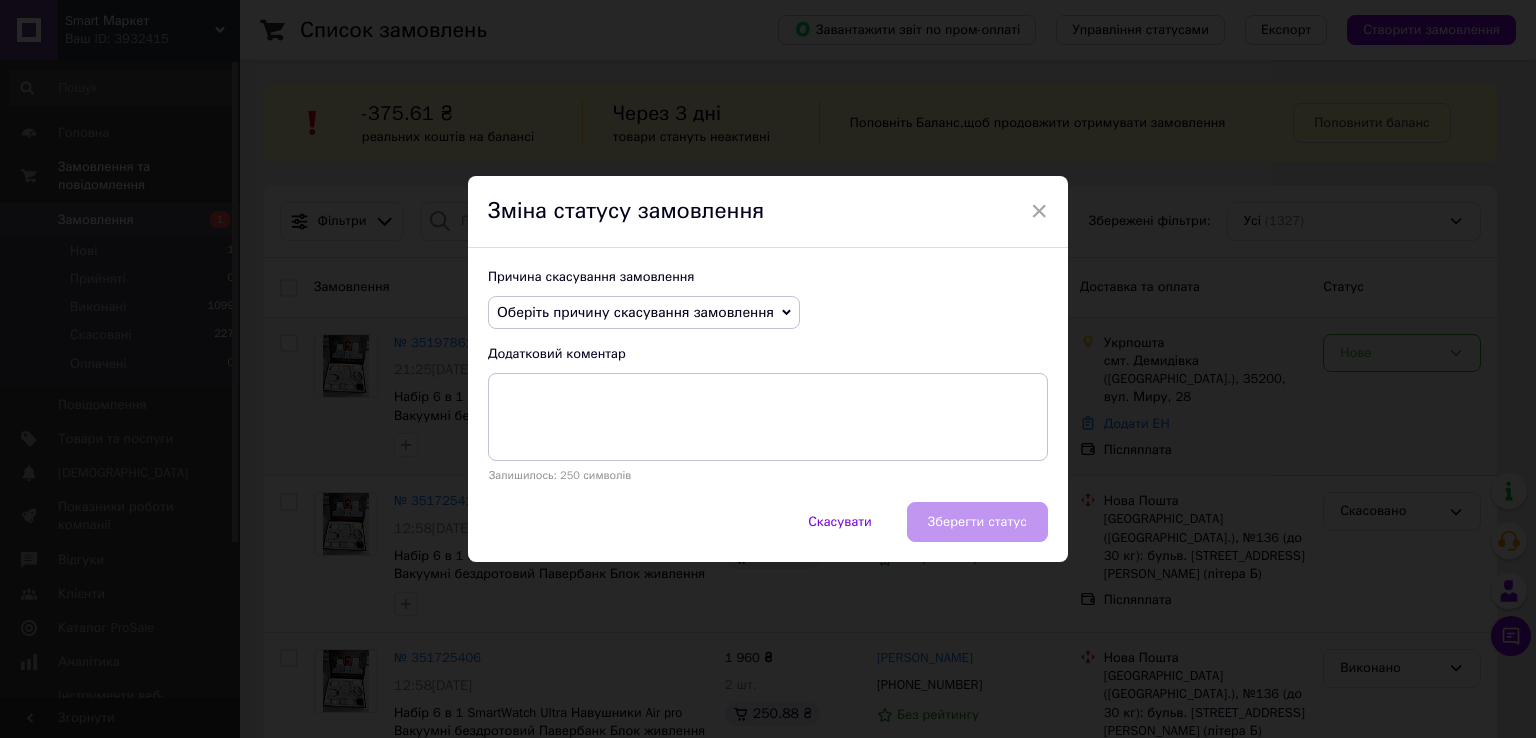 click on "Оберіть причину скасування замовлення" at bounding box center [644, 313] 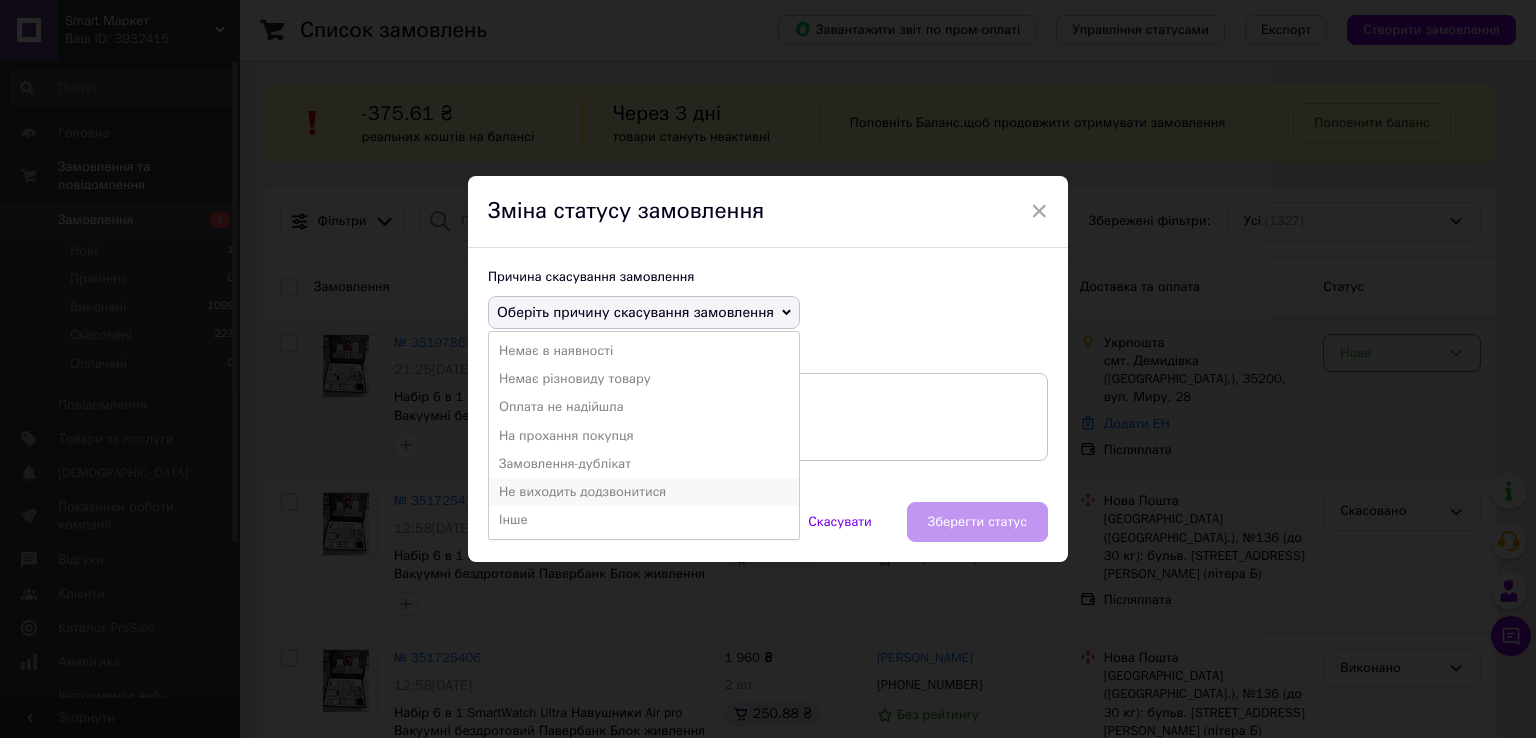 click on "Не виходить додзвонитися" 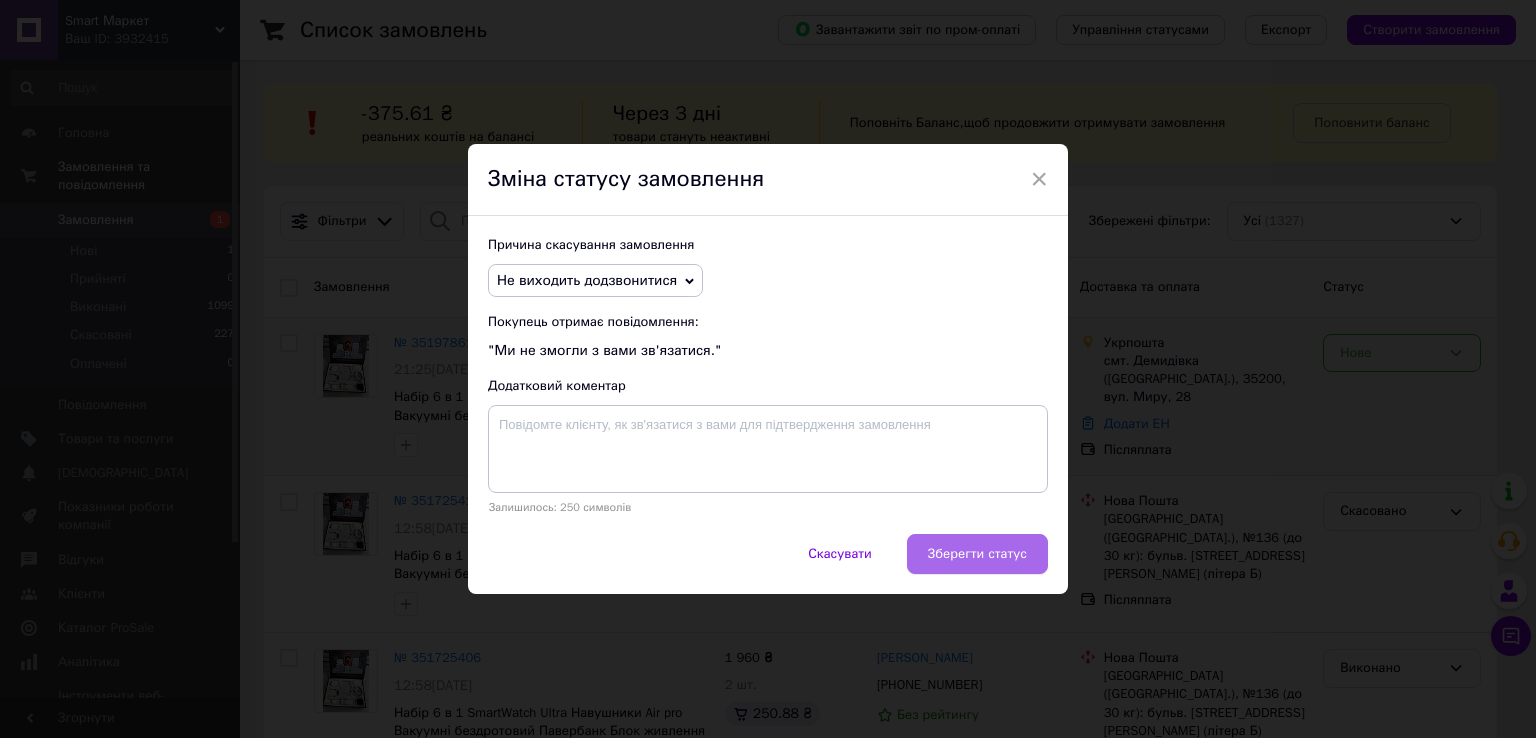 click on "Зберегти статус" 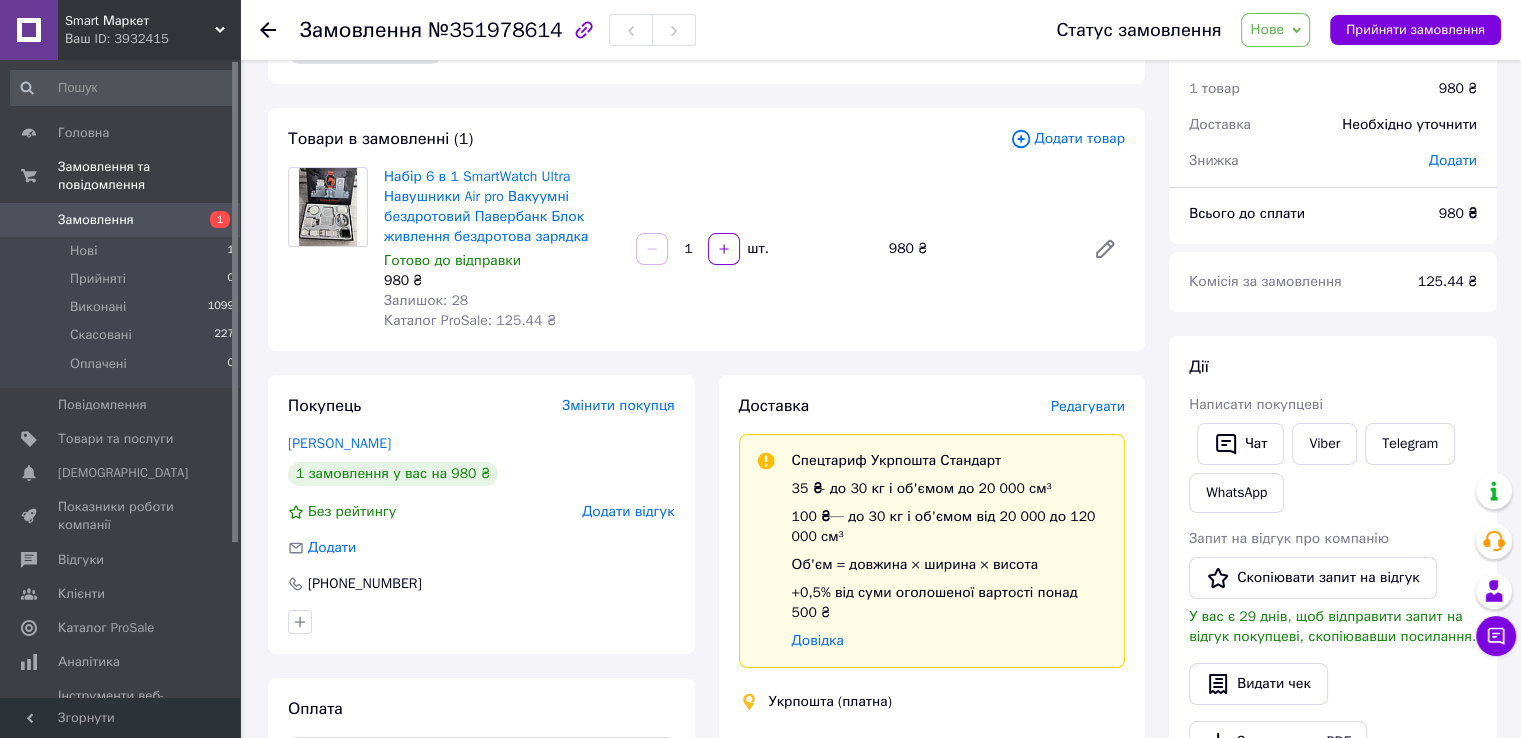 scroll, scrollTop: 63, scrollLeft: 0, axis: vertical 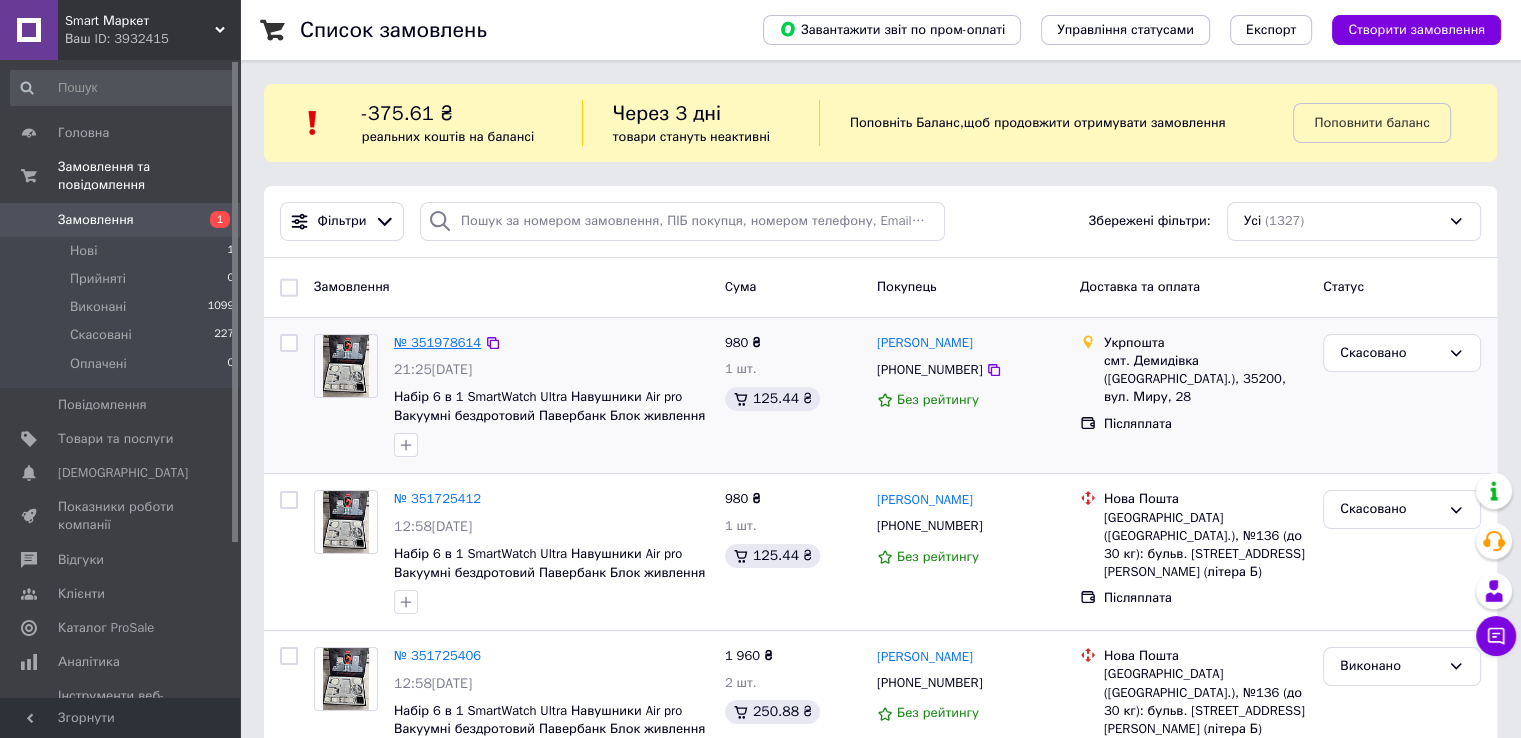 click on "№ 351978614" at bounding box center (437, 342) 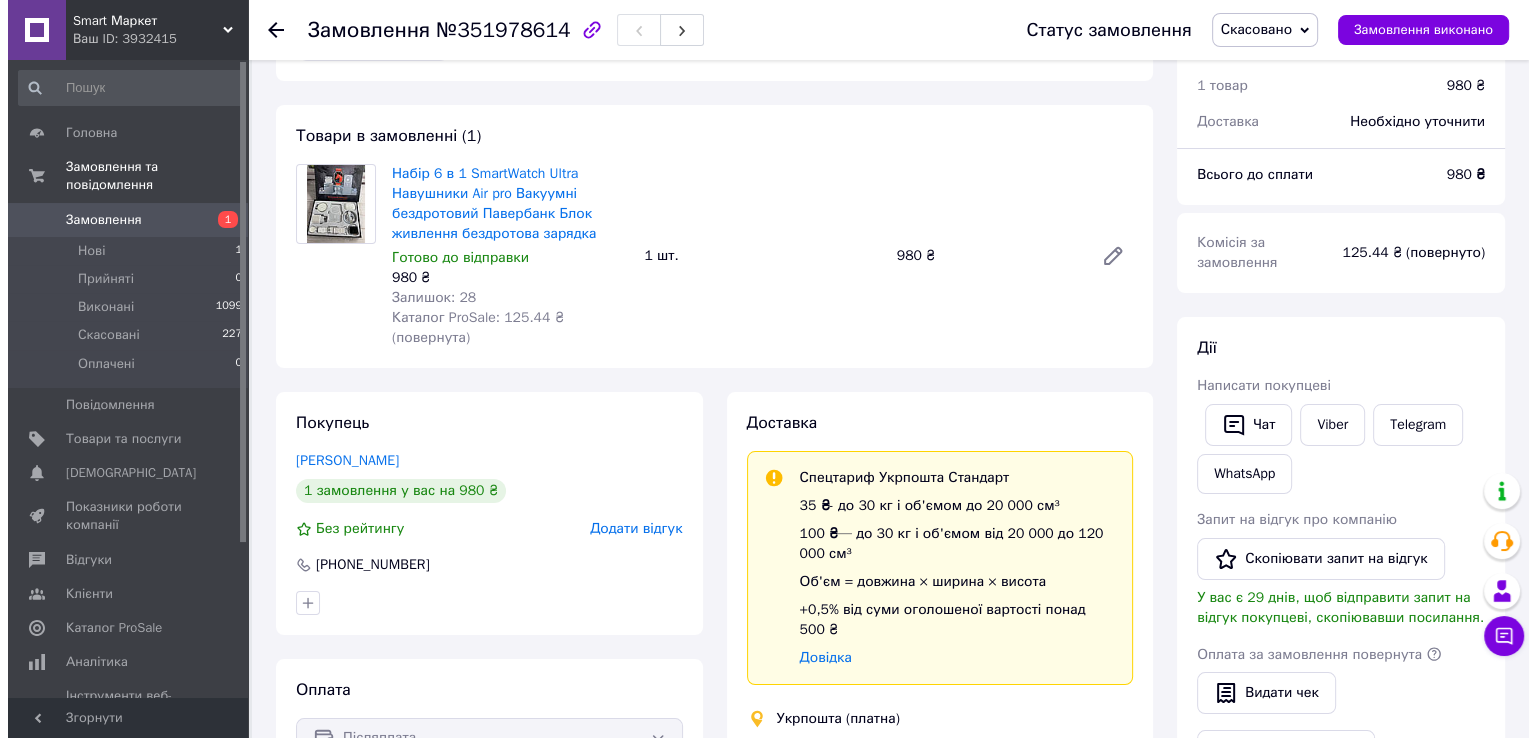 scroll, scrollTop: 87, scrollLeft: 0, axis: vertical 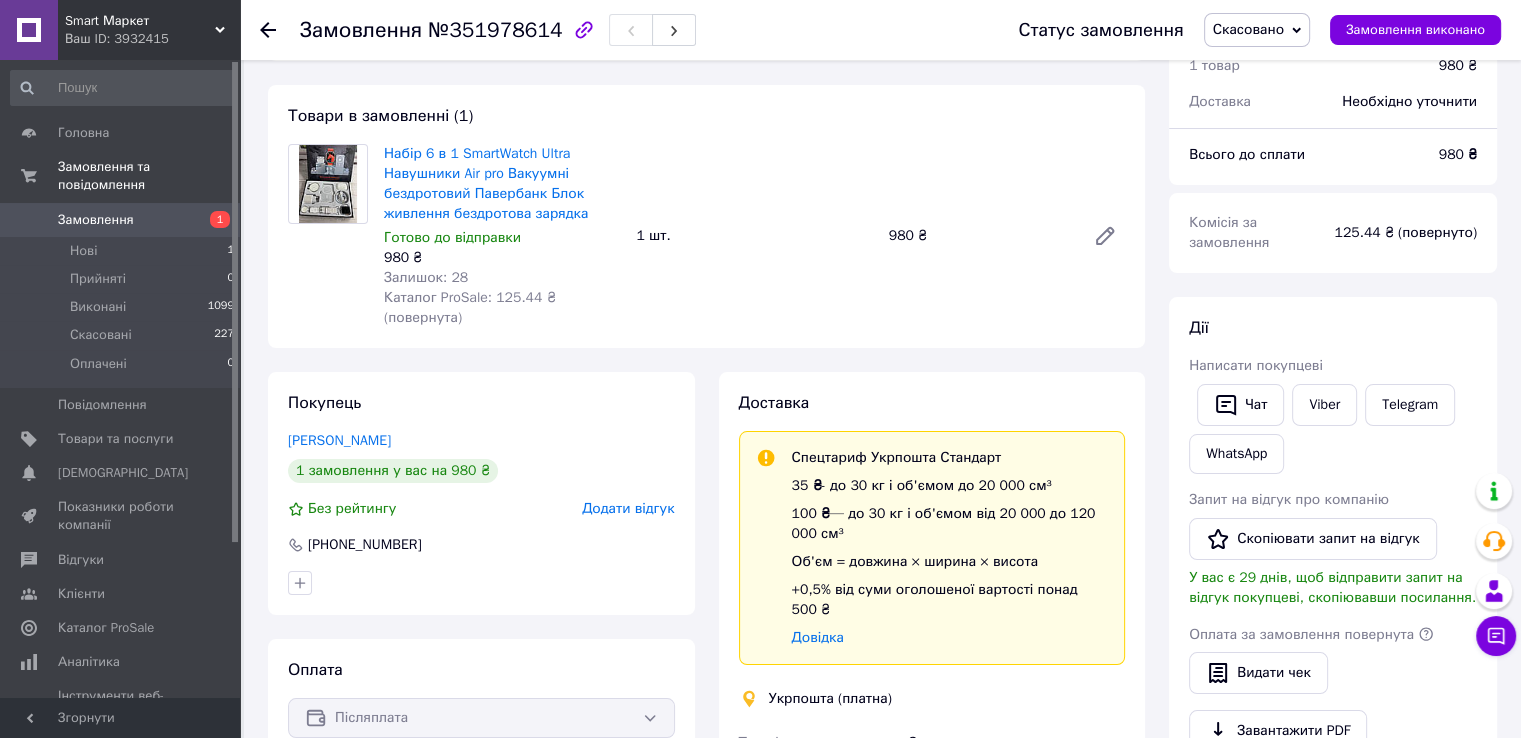 click on "Додати відгук" at bounding box center [628, 509] 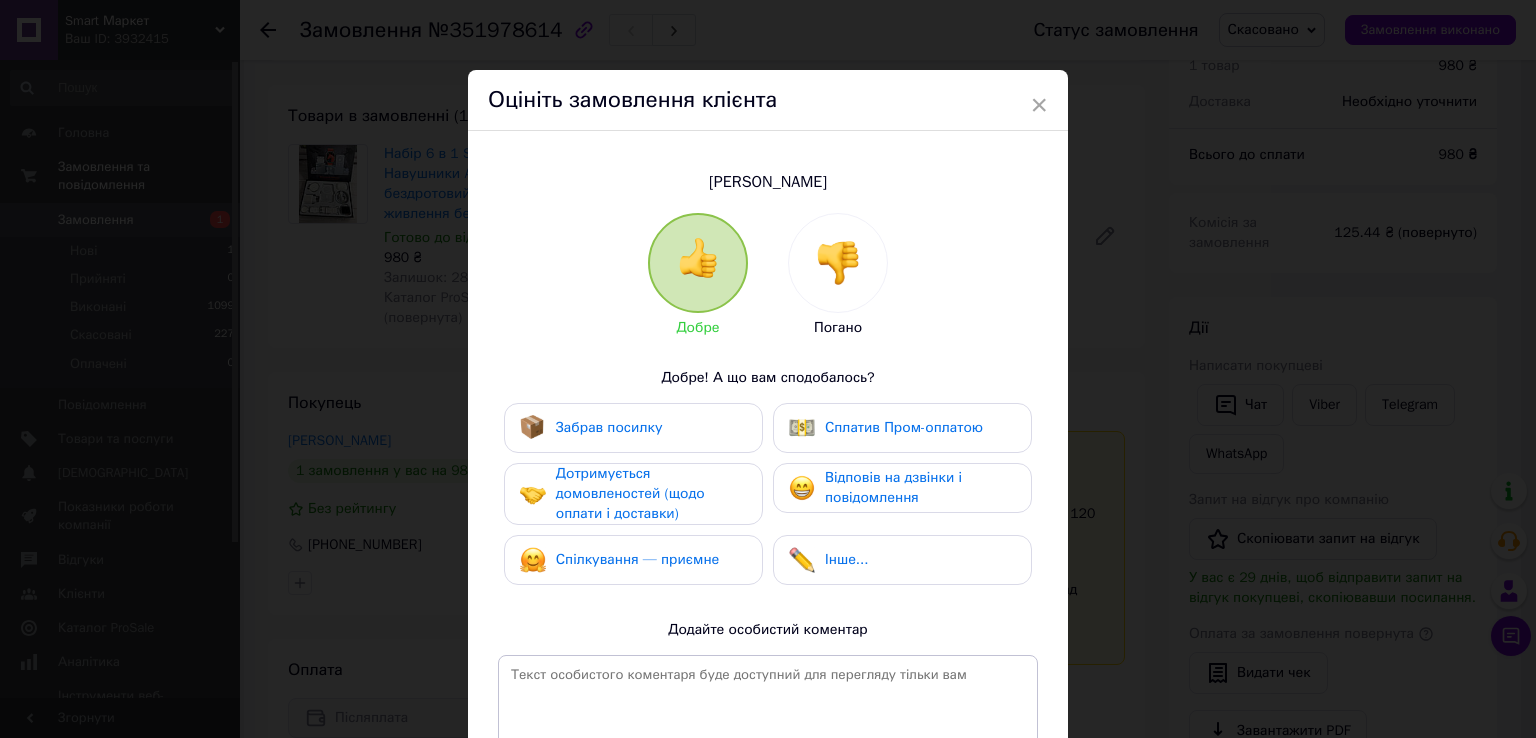 click at bounding box center (838, 263) 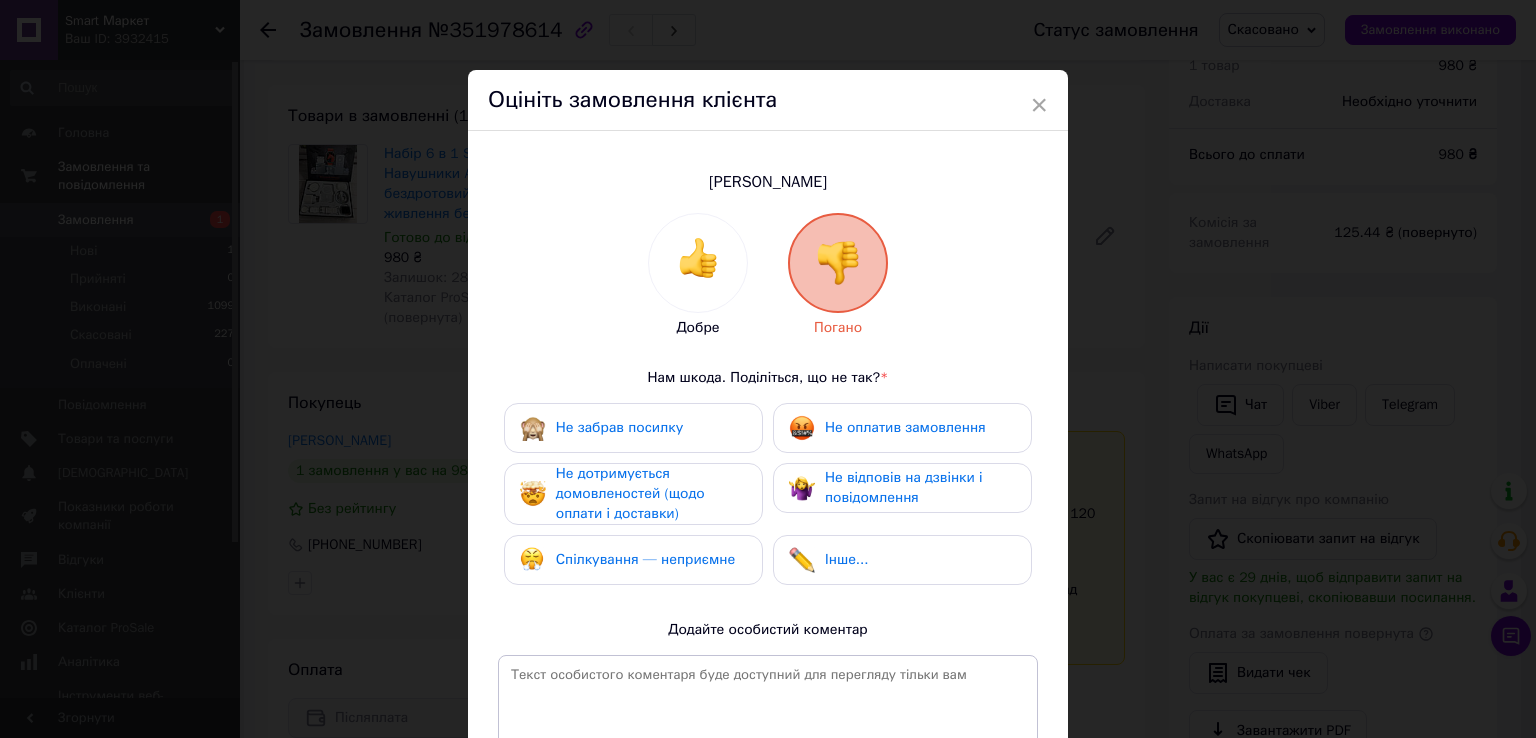 click on "Не відповів на дзвінки і повідомлення" at bounding box center [904, 487] 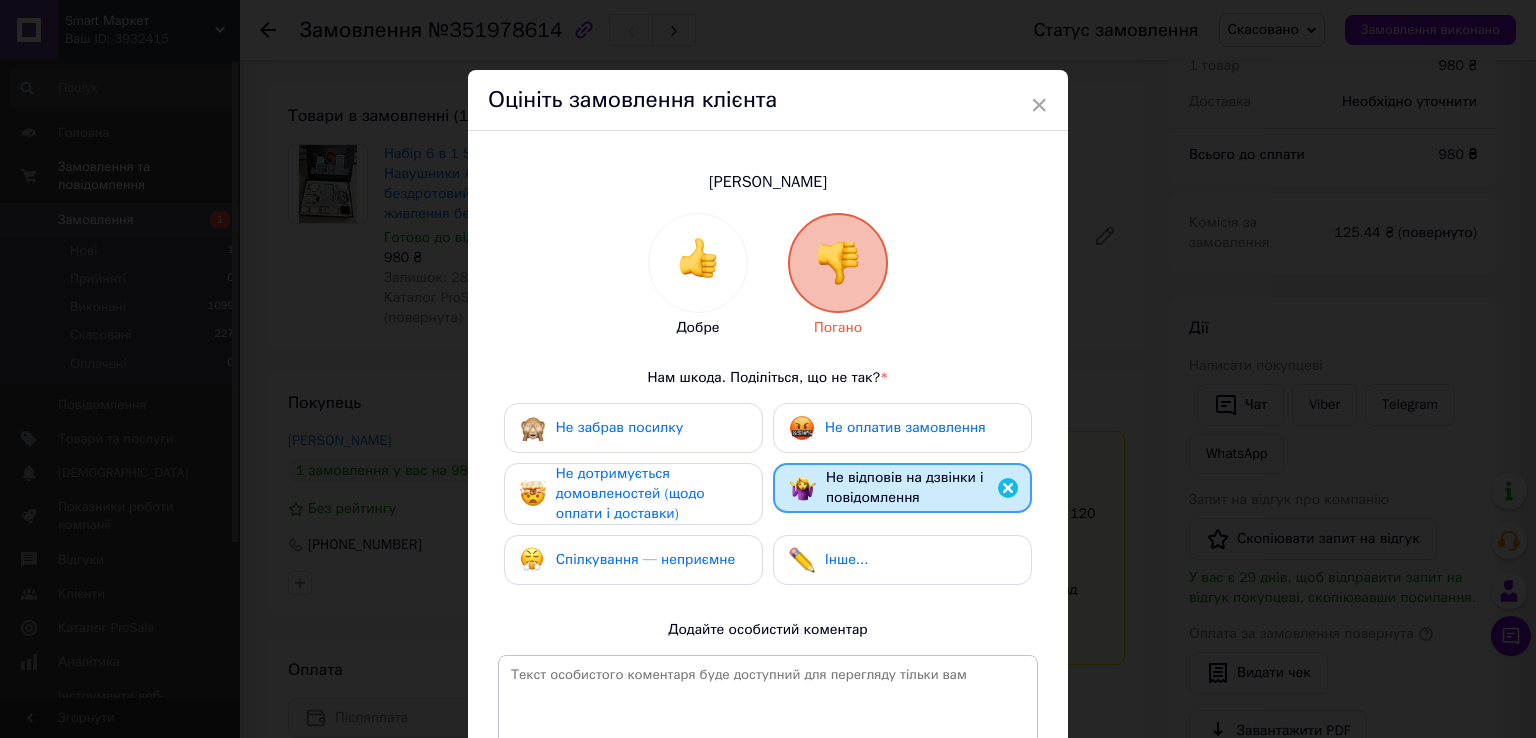 click on "Спілкування — неприємне" at bounding box center [645, 559] 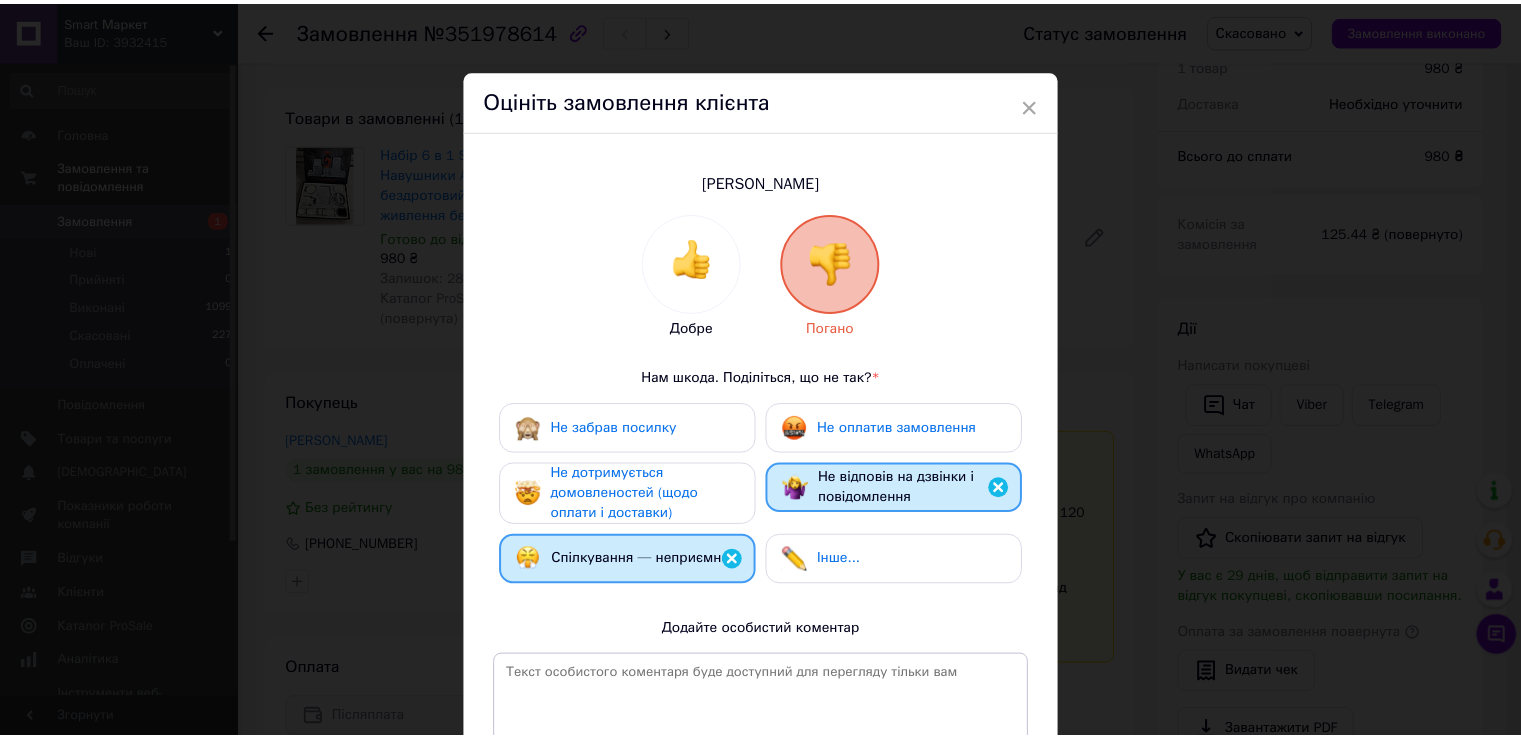 scroll, scrollTop: 251, scrollLeft: 0, axis: vertical 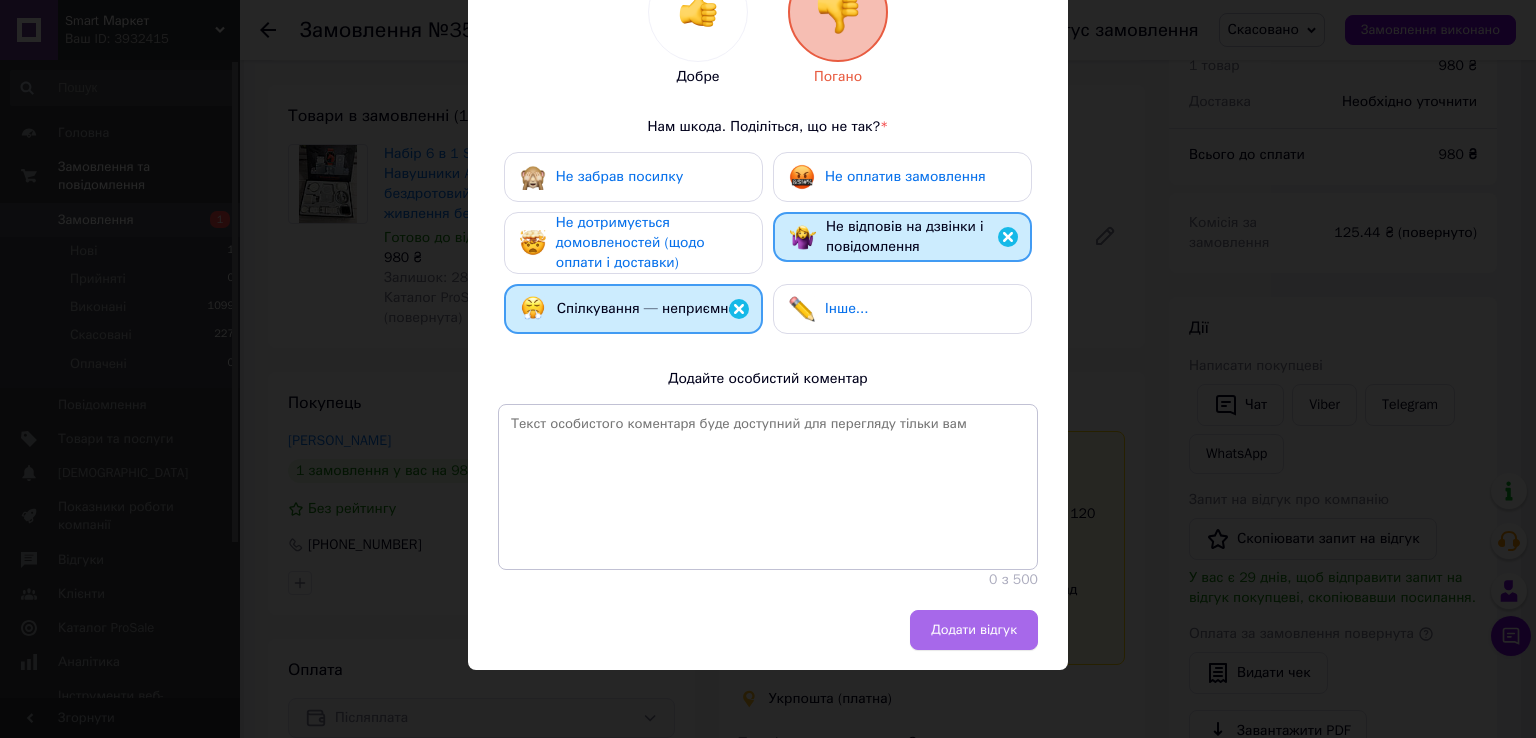 click on "Додати відгук" at bounding box center [974, 630] 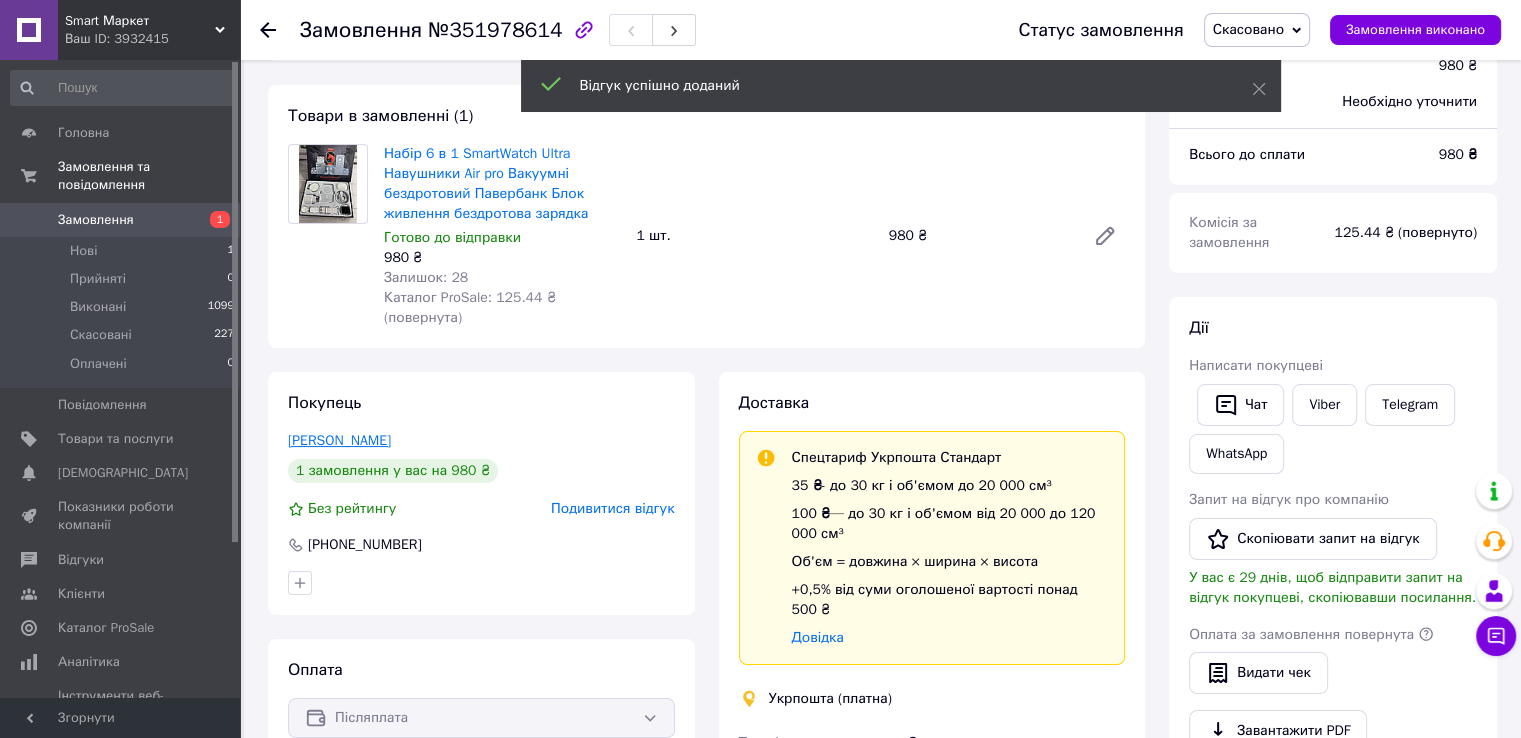 click on "Дубовська Ксенія" at bounding box center (339, 440) 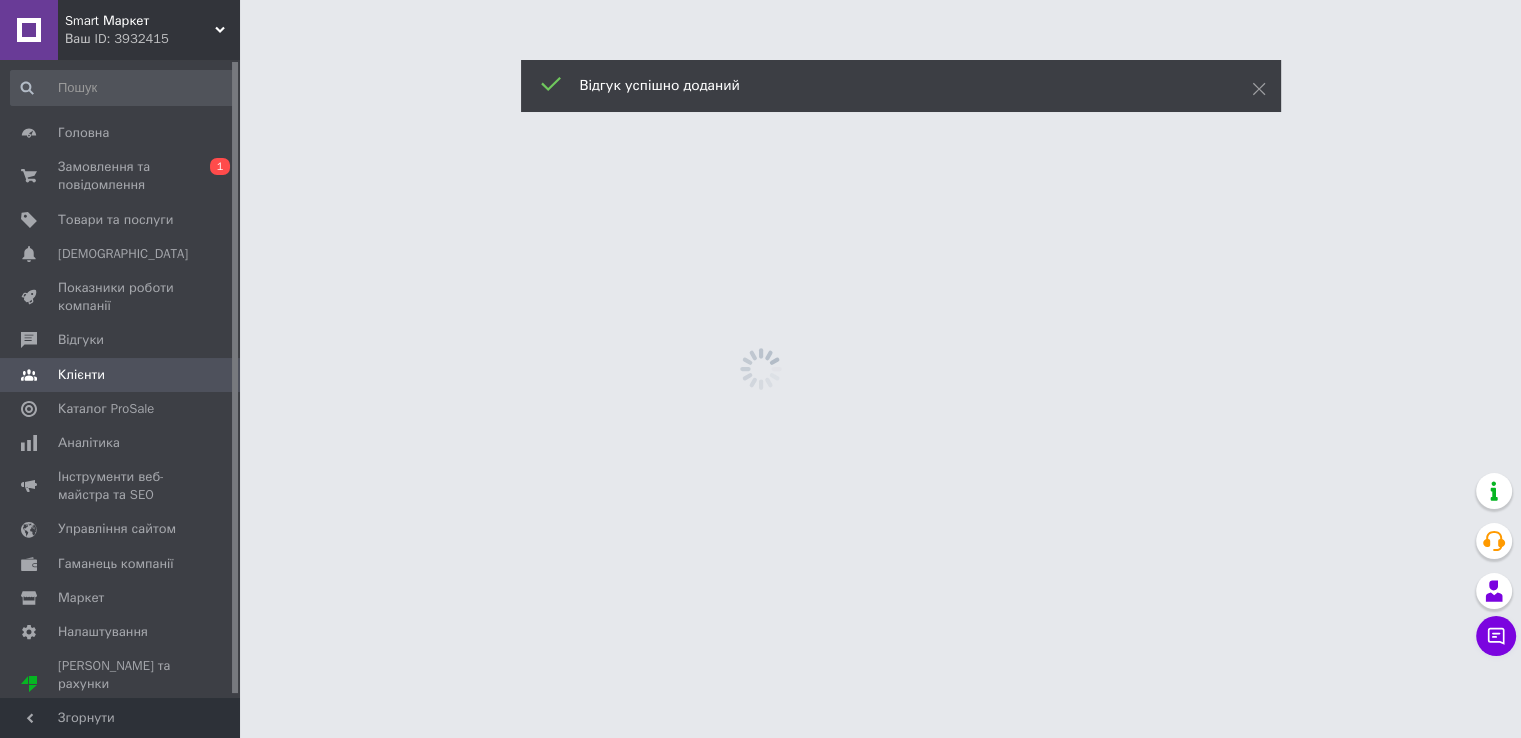 scroll, scrollTop: 0, scrollLeft: 0, axis: both 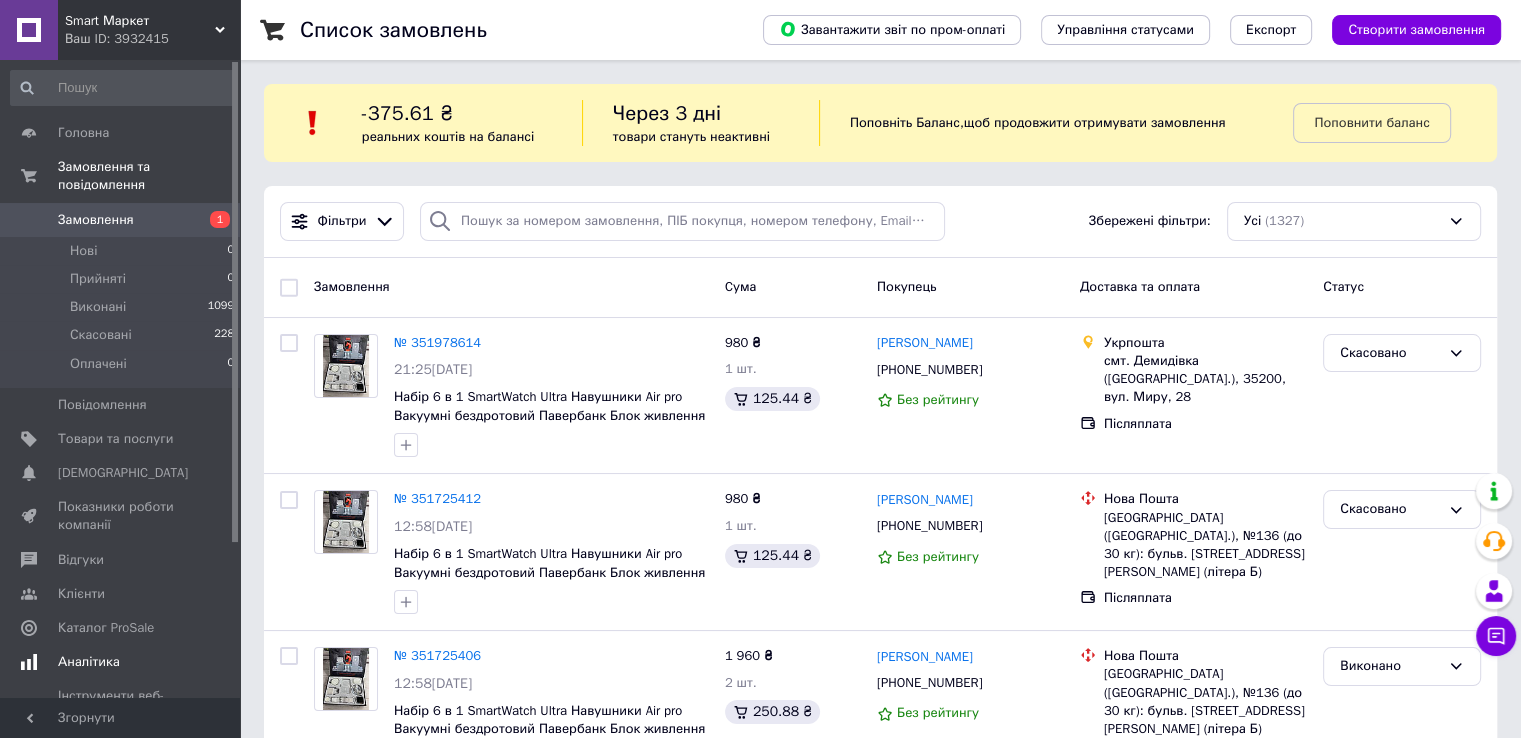 click on "Аналітика" at bounding box center [89, 662] 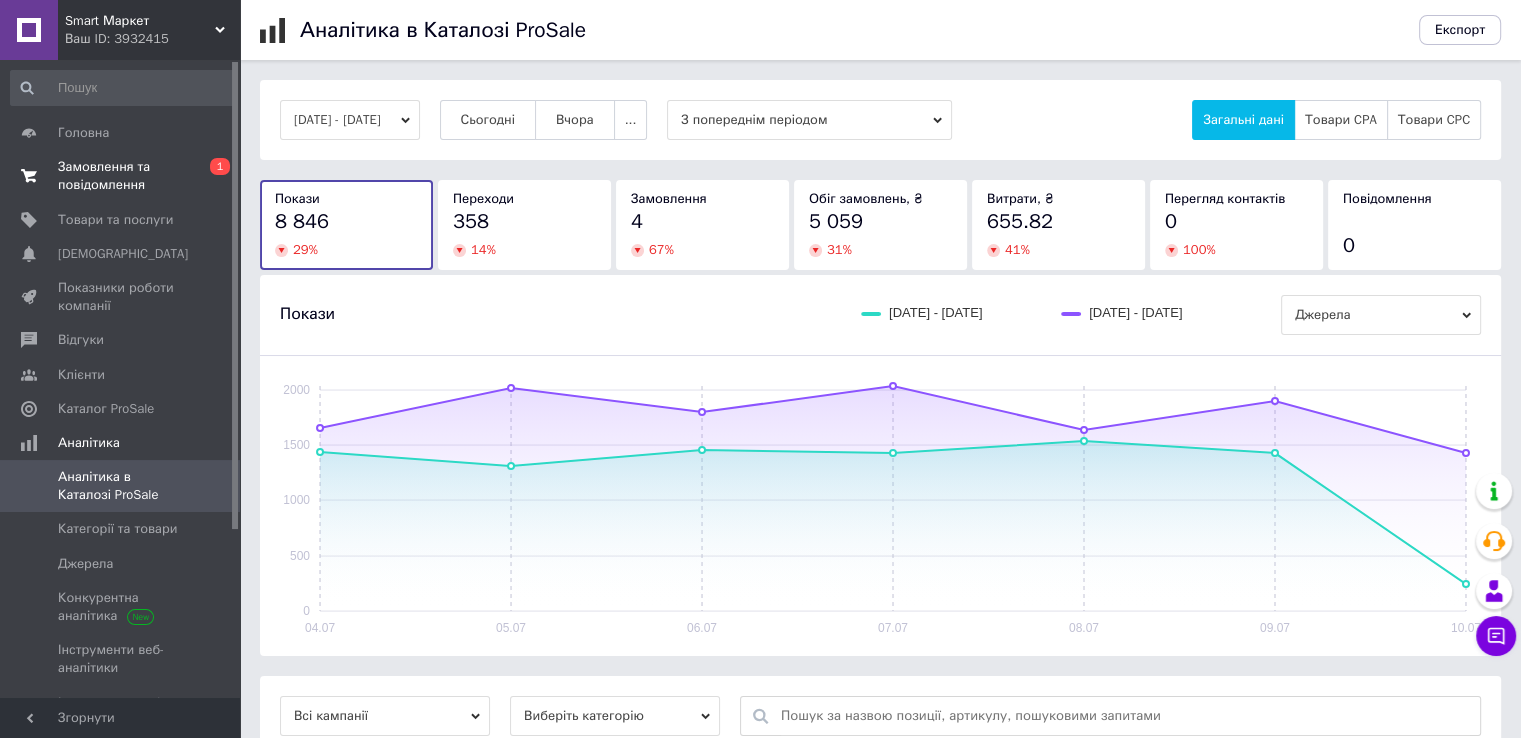 click on "Замовлення та повідомлення" at bounding box center [121, 176] 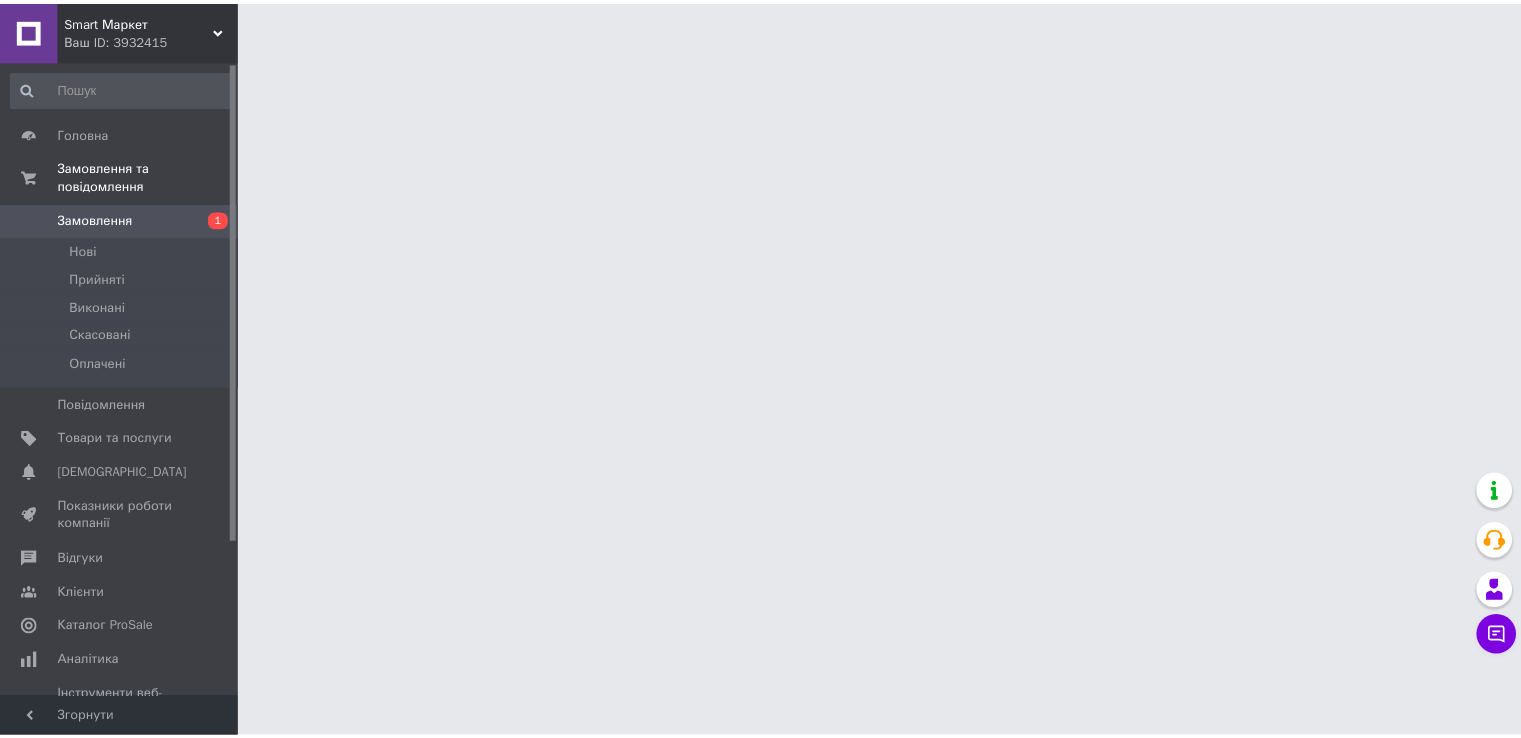 scroll, scrollTop: 0, scrollLeft: 0, axis: both 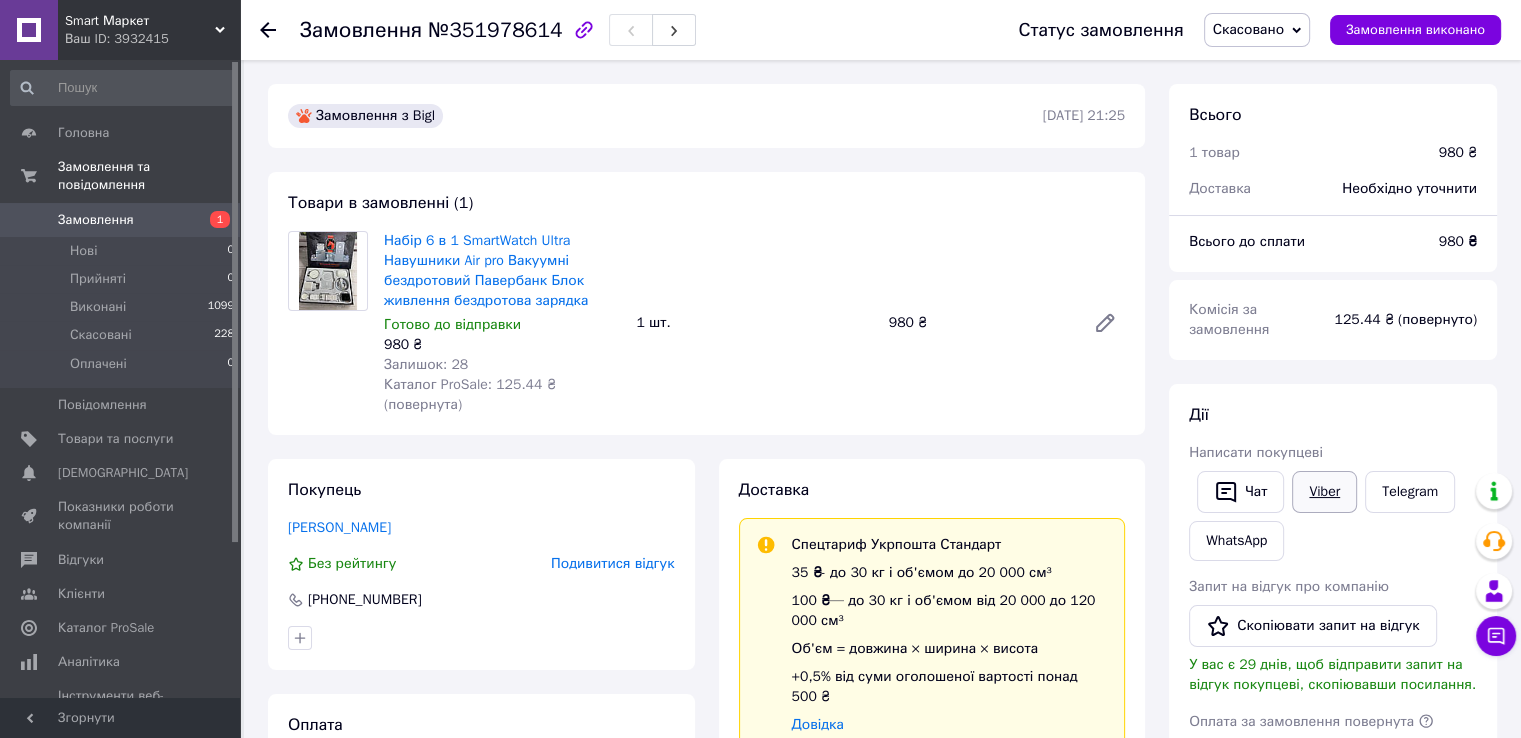 click on "Viber" at bounding box center [1324, 492] 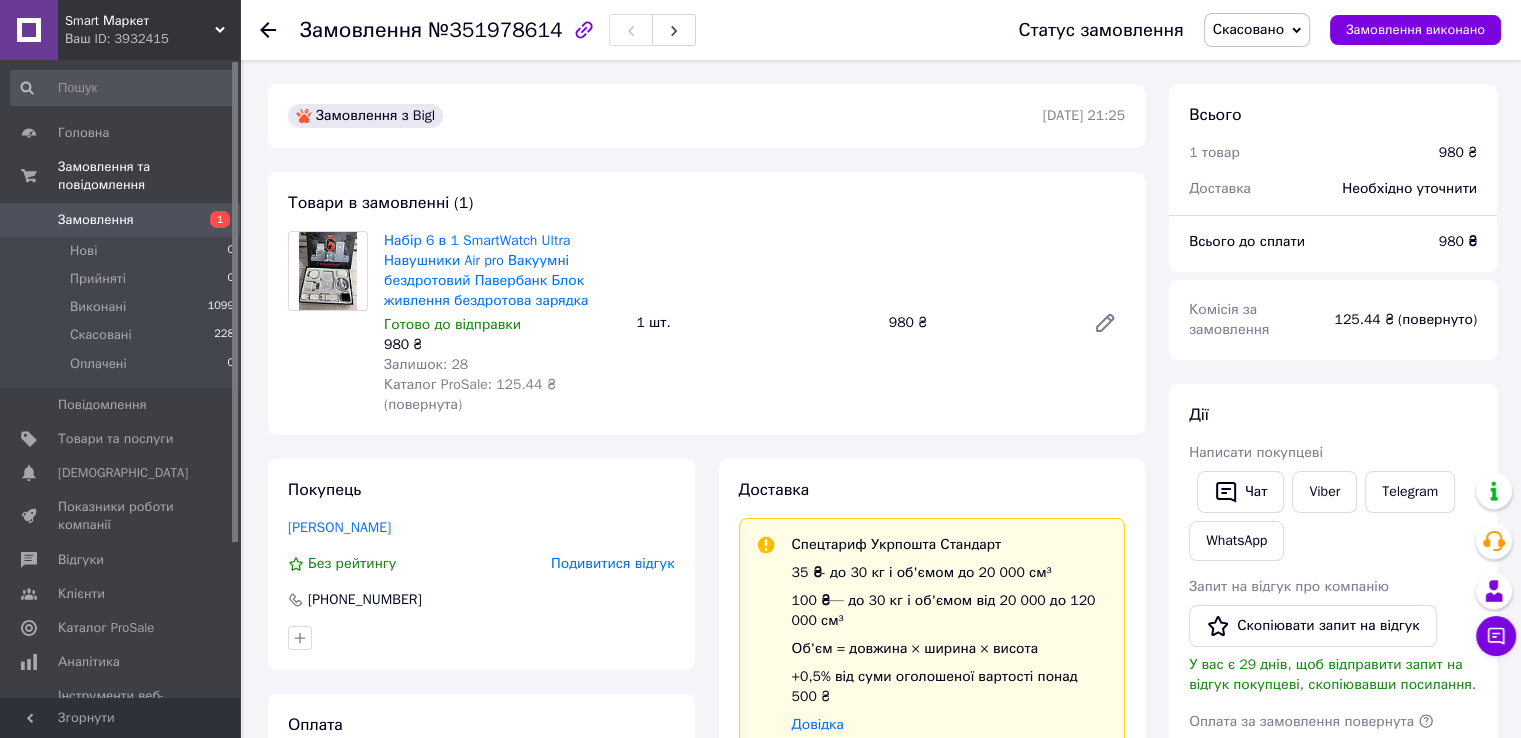 scroll, scrollTop: 708, scrollLeft: 0, axis: vertical 